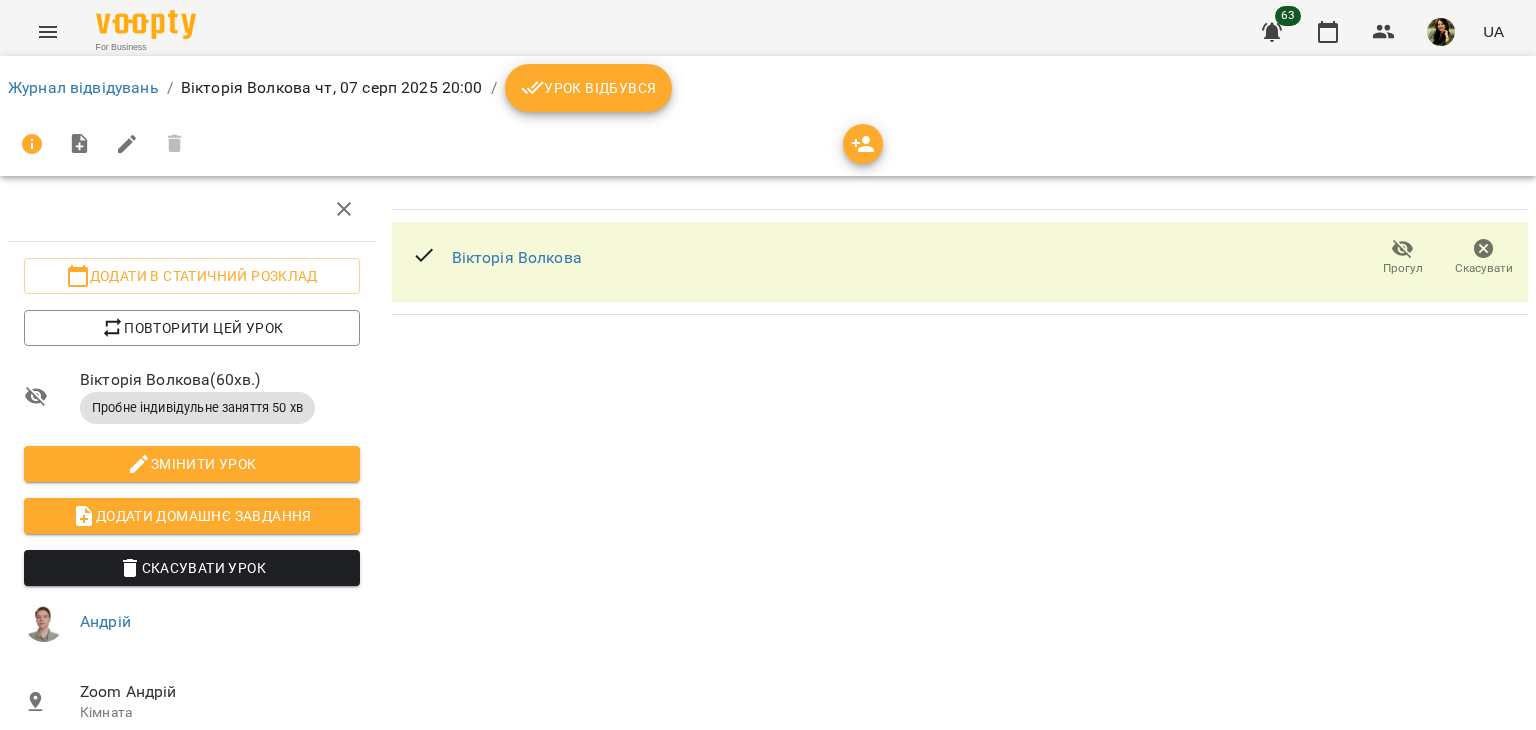 scroll, scrollTop: 0, scrollLeft: 0, axis: both 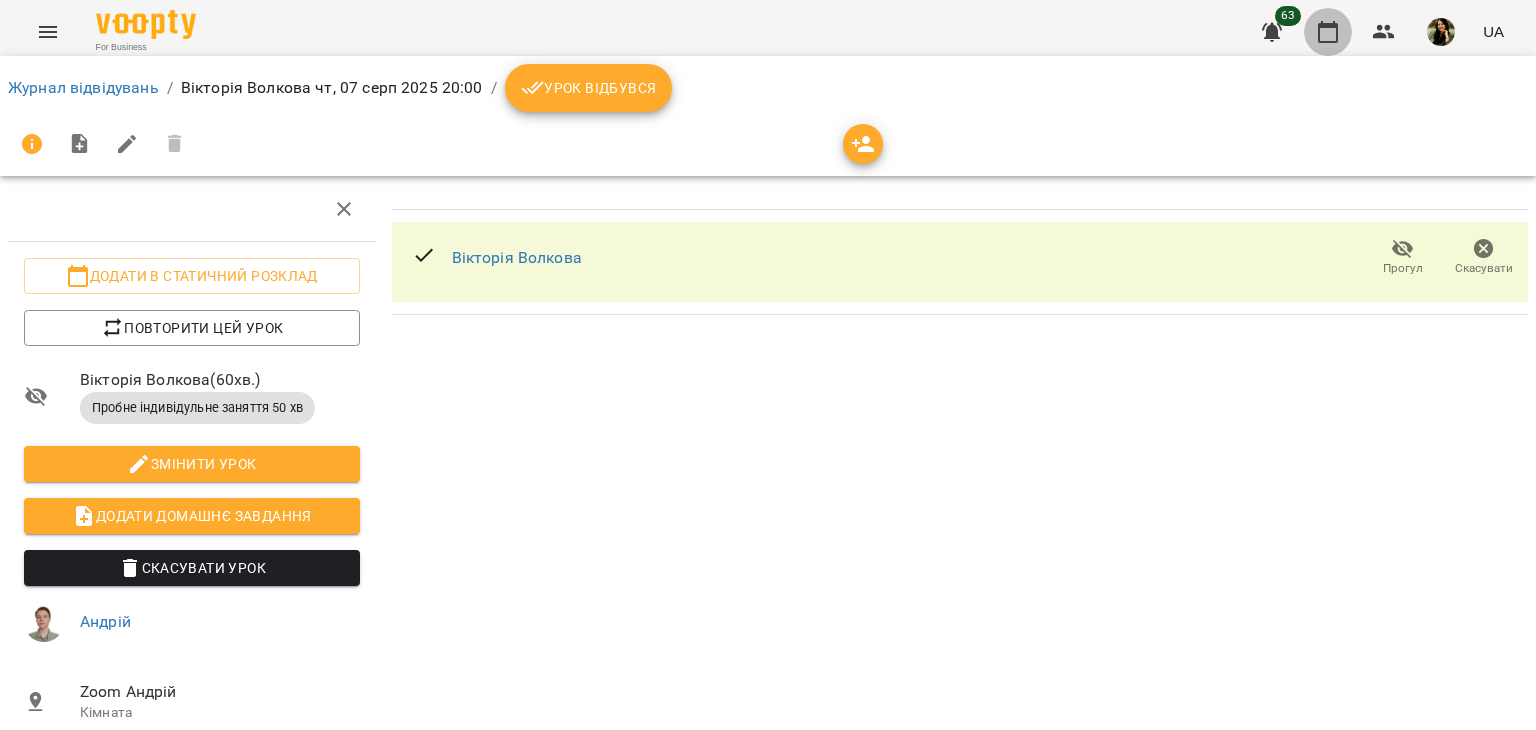 click 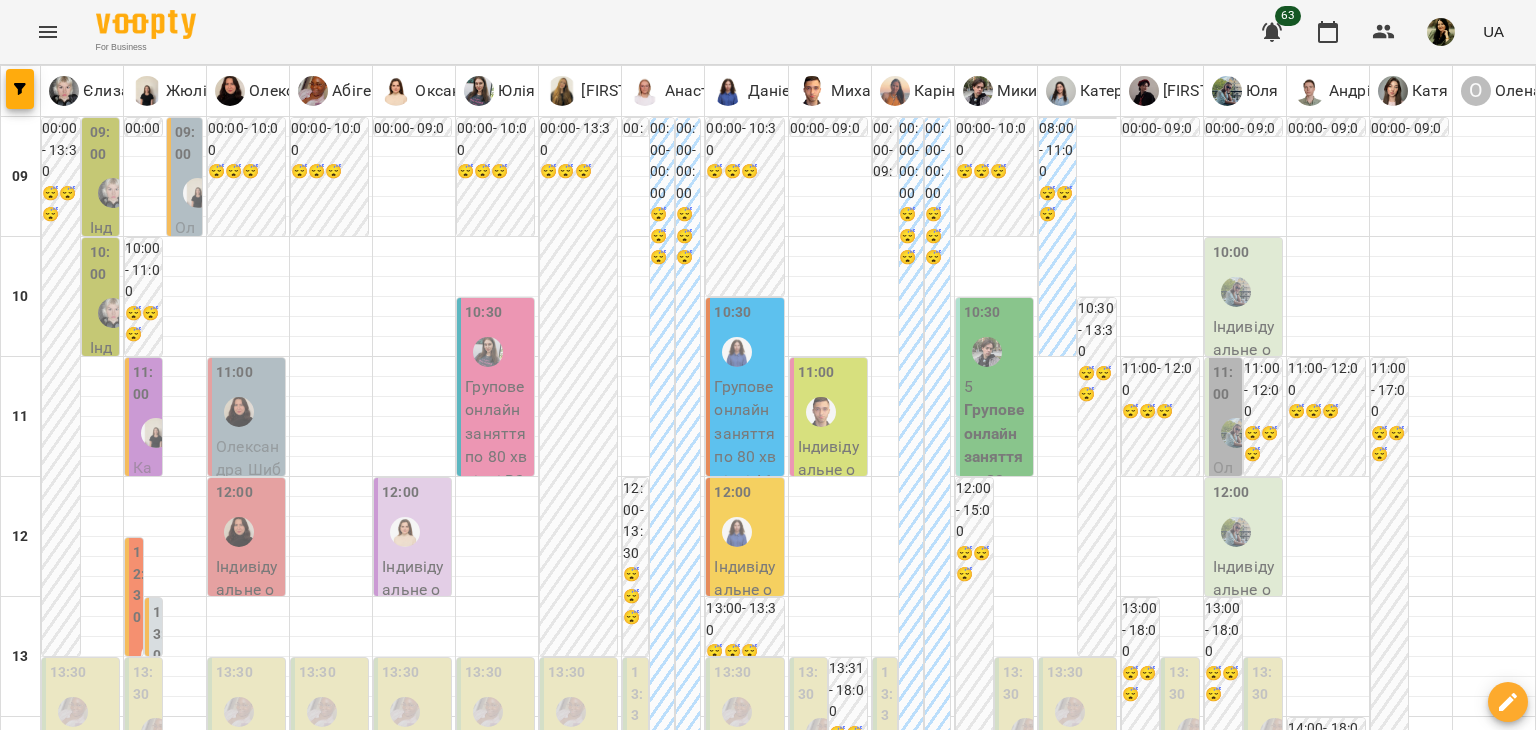 click at bounding box center (867, 1888) 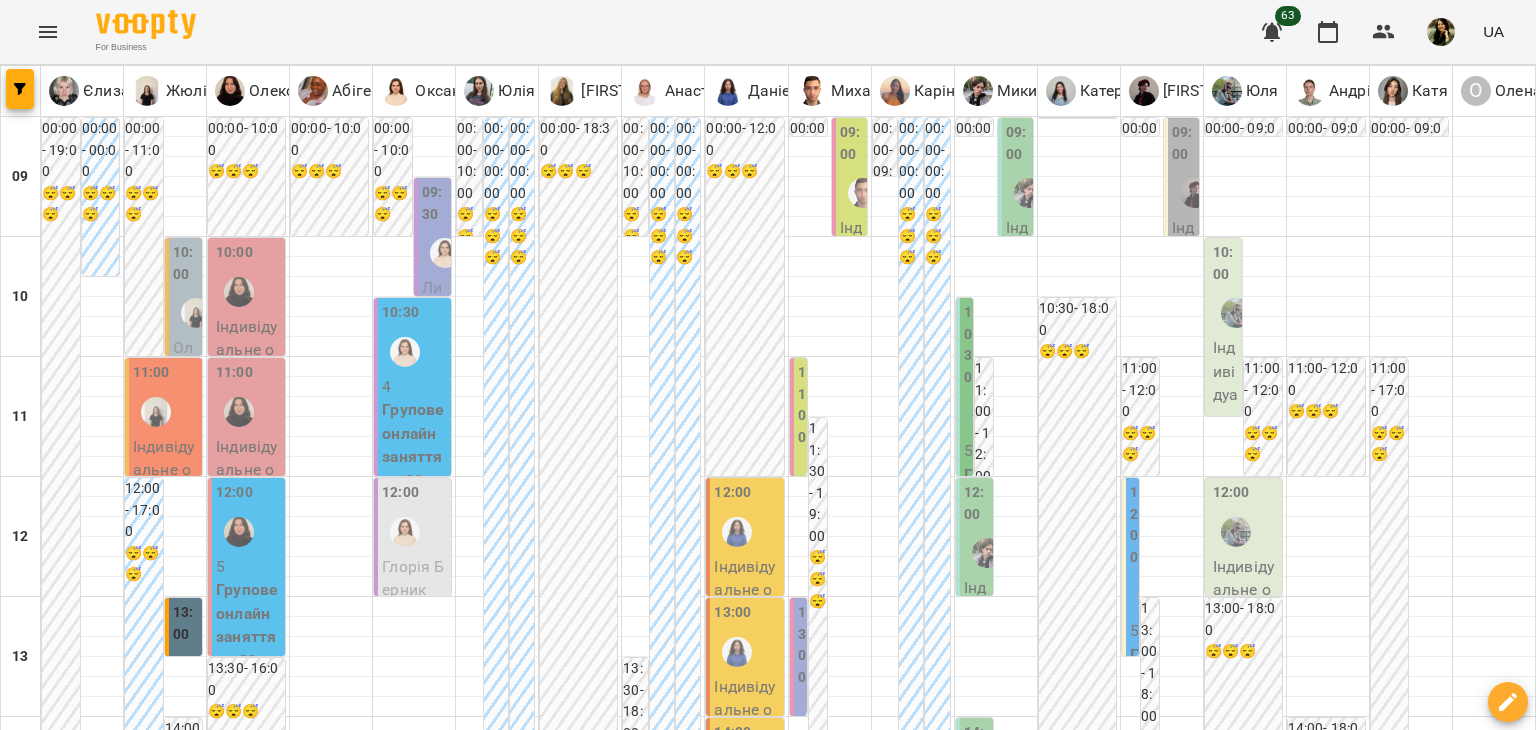 scroll, scrollTop: 385, scrollLeft: 0, axis: vertical 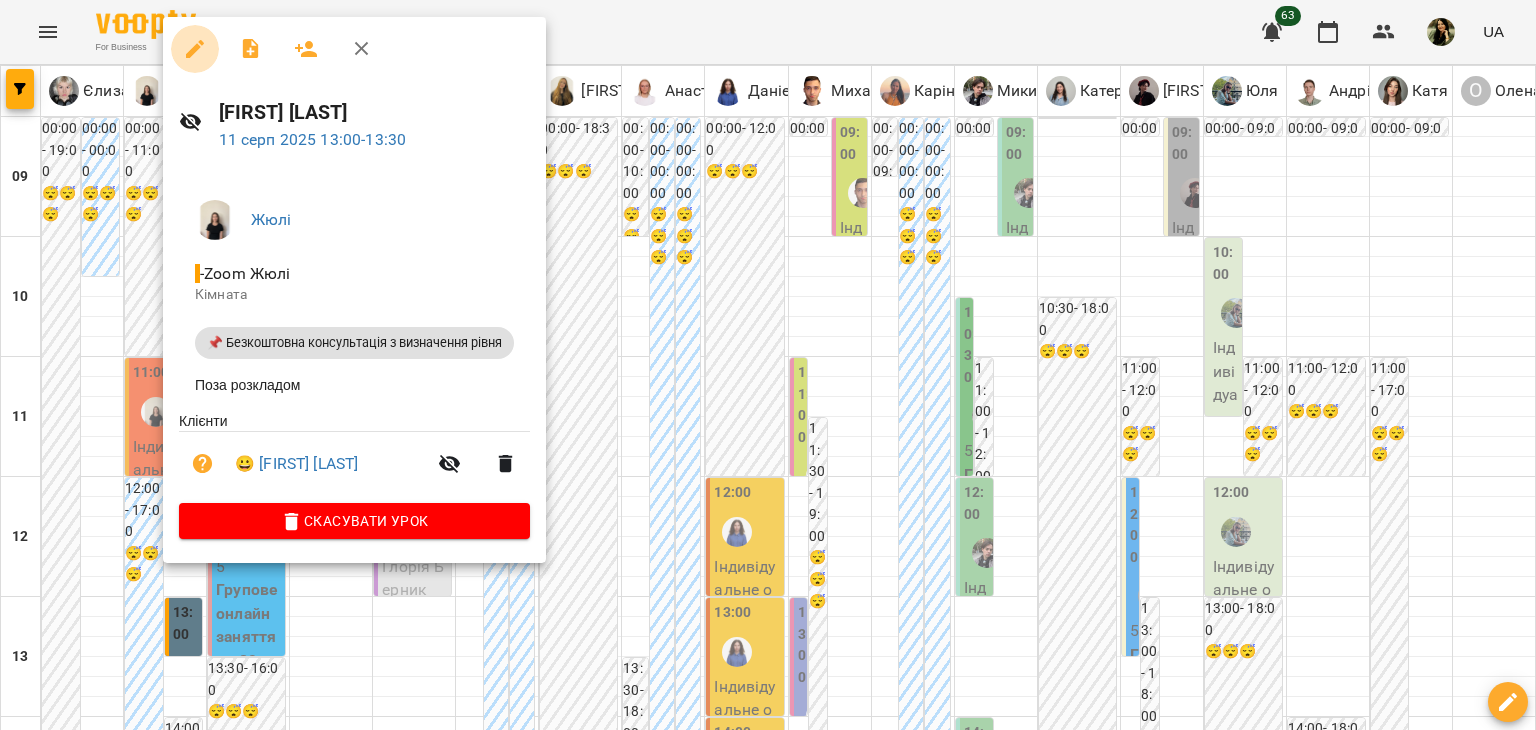 click 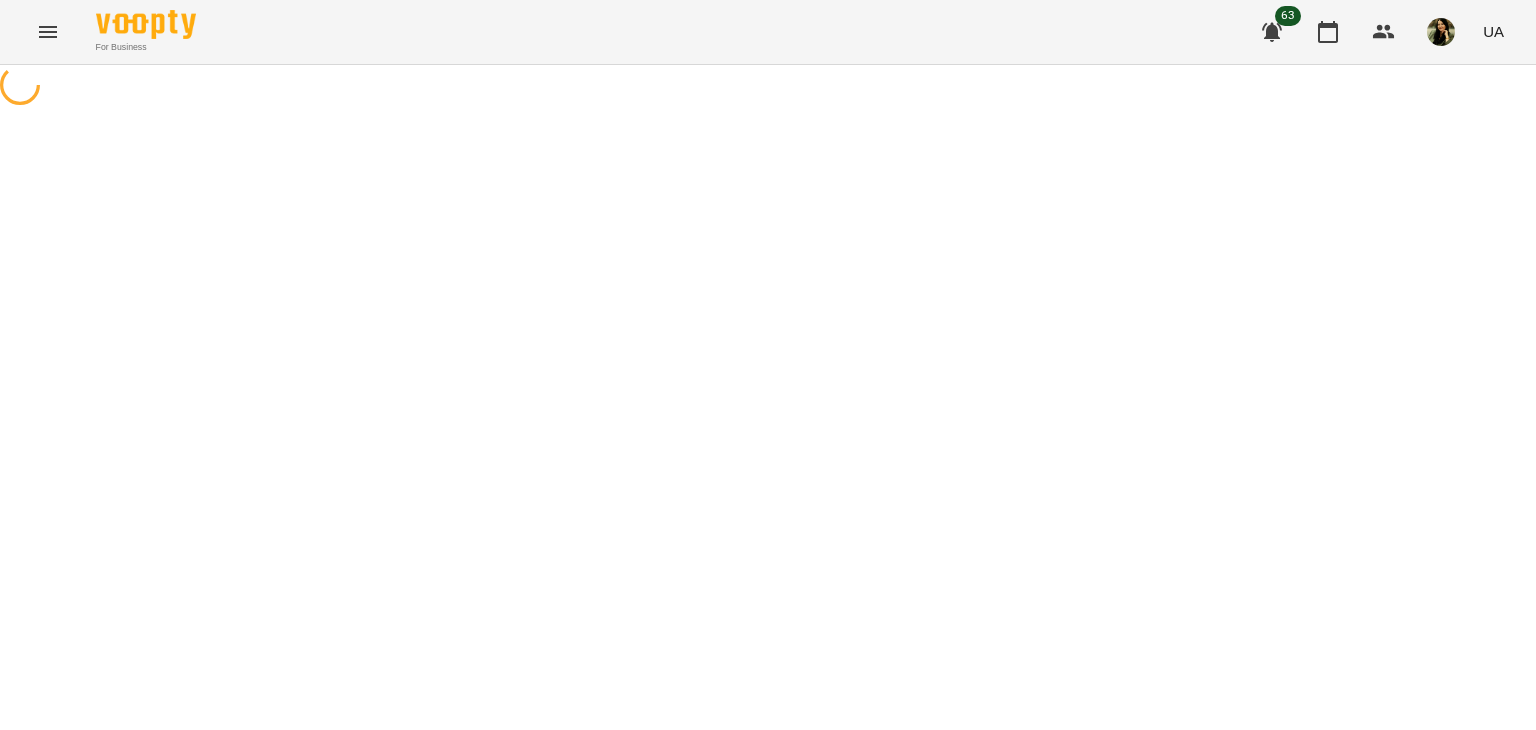 select on "**********" 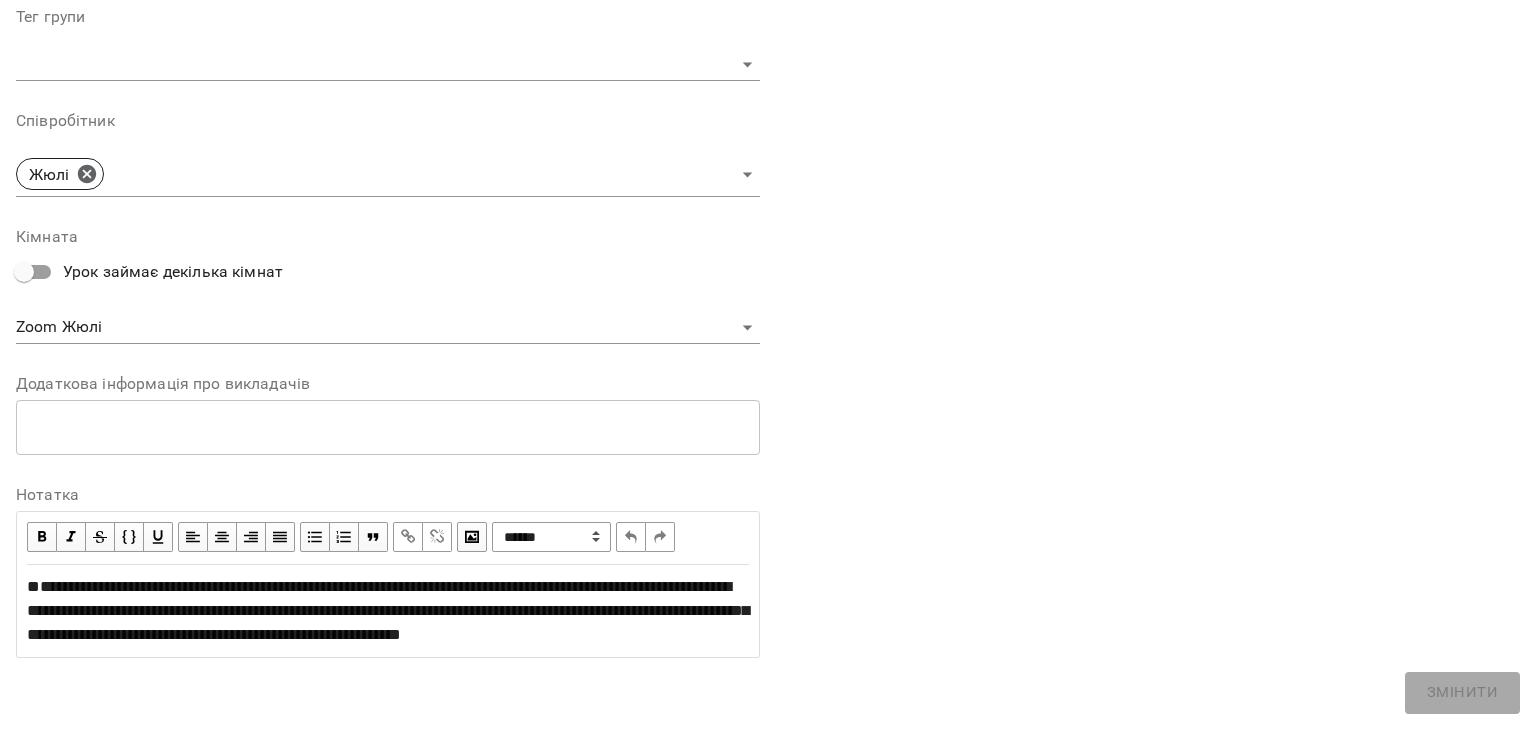 scroll, scrollTop: 636, scrollLeft: 0, axis: vertical 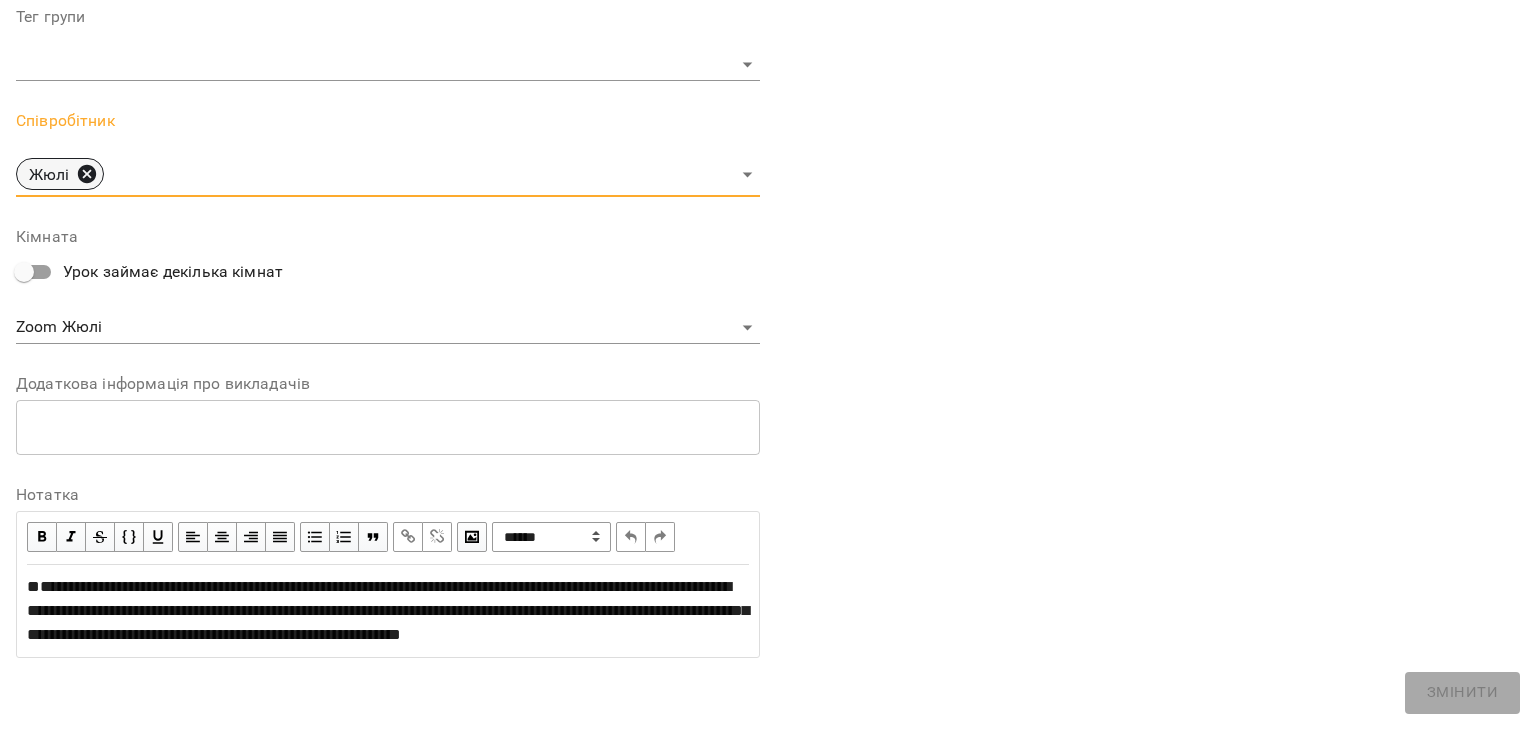 click 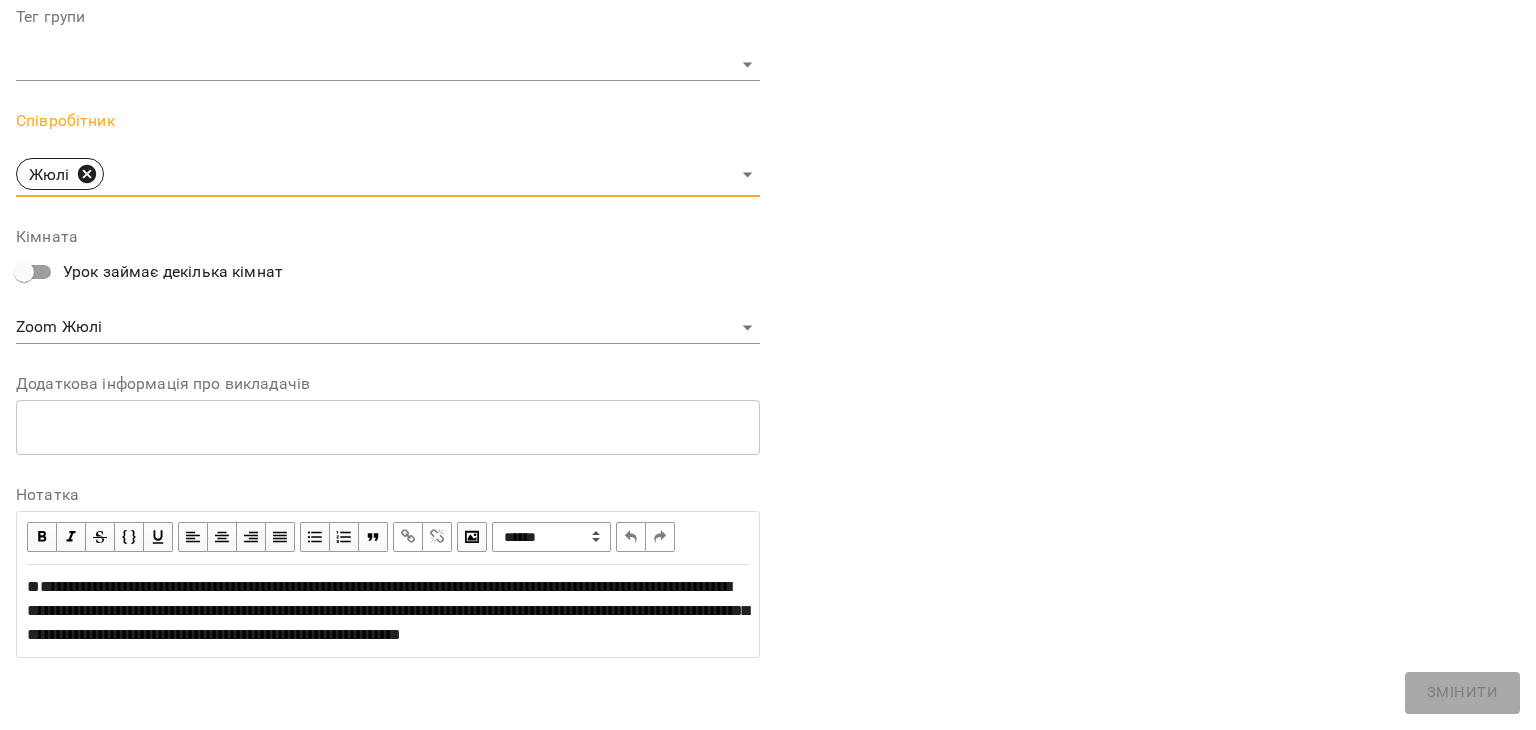 scroll, scrollTop: 720, scrollLeft: 0, axis: vertical 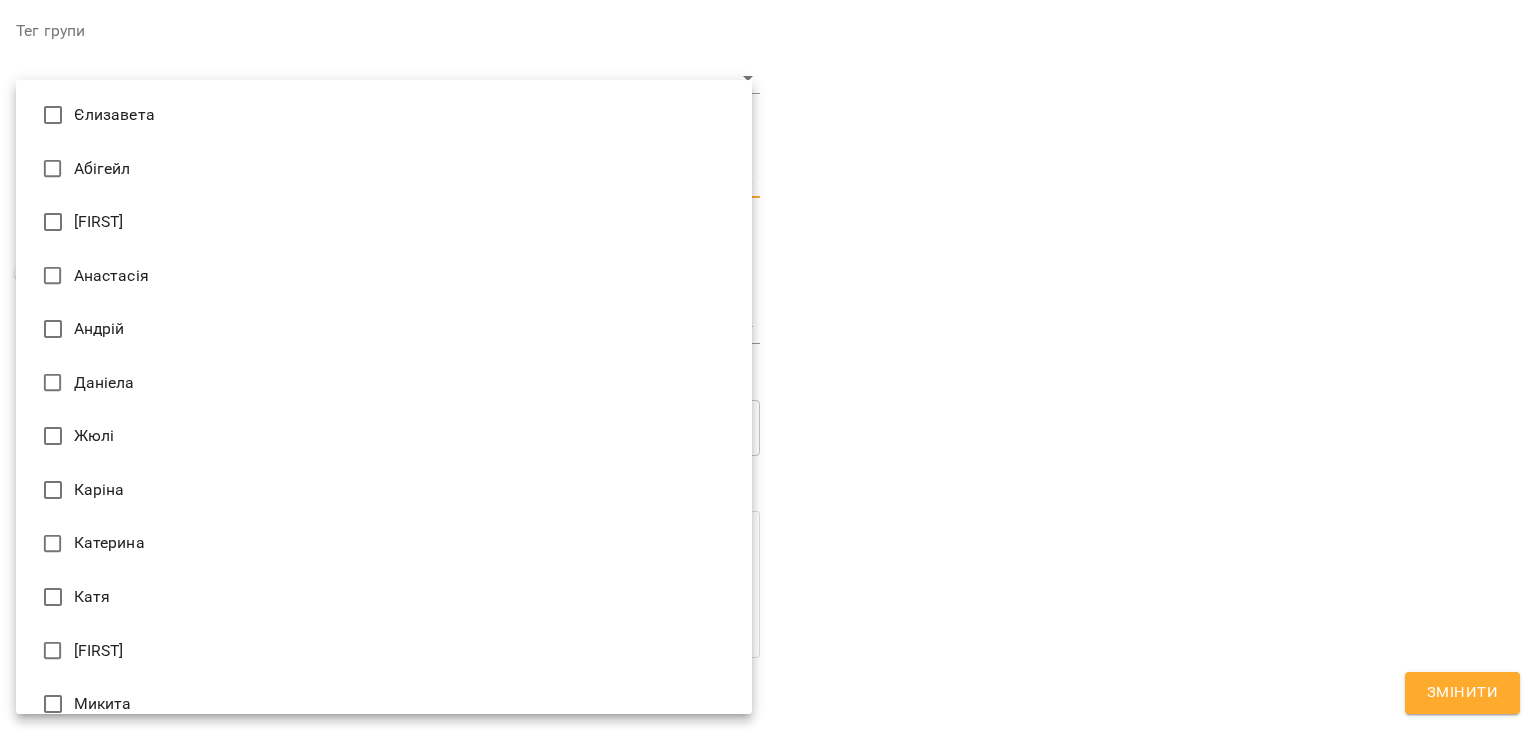 click on "For Business 63 UA Журнал відвідувань / Юлія Воробйова    пн, 11 серп 2025 13:00 Додати в статичний розклад Повторити цей урок
Досвід так - собі вивчала мову лице 2,5 місяці Якісь знання є, але треба щось більше інтерактивне Пробувала вже кілька шкіл - одні більше на вивчі сам та ми перевірили, в іншій школі не було інтерактивності і було зовсім не цікаво вивчати мову. Моя ціль мати добрий A2 чи слабкий b1 до кінця року  Нотатка   Юлія Воробйова  ( 30 хв. ) 📌 Безкоштовна консультація з визначення рівня Змінити урок Додати домашнє завдання   **" at bounding box center [768, 559] 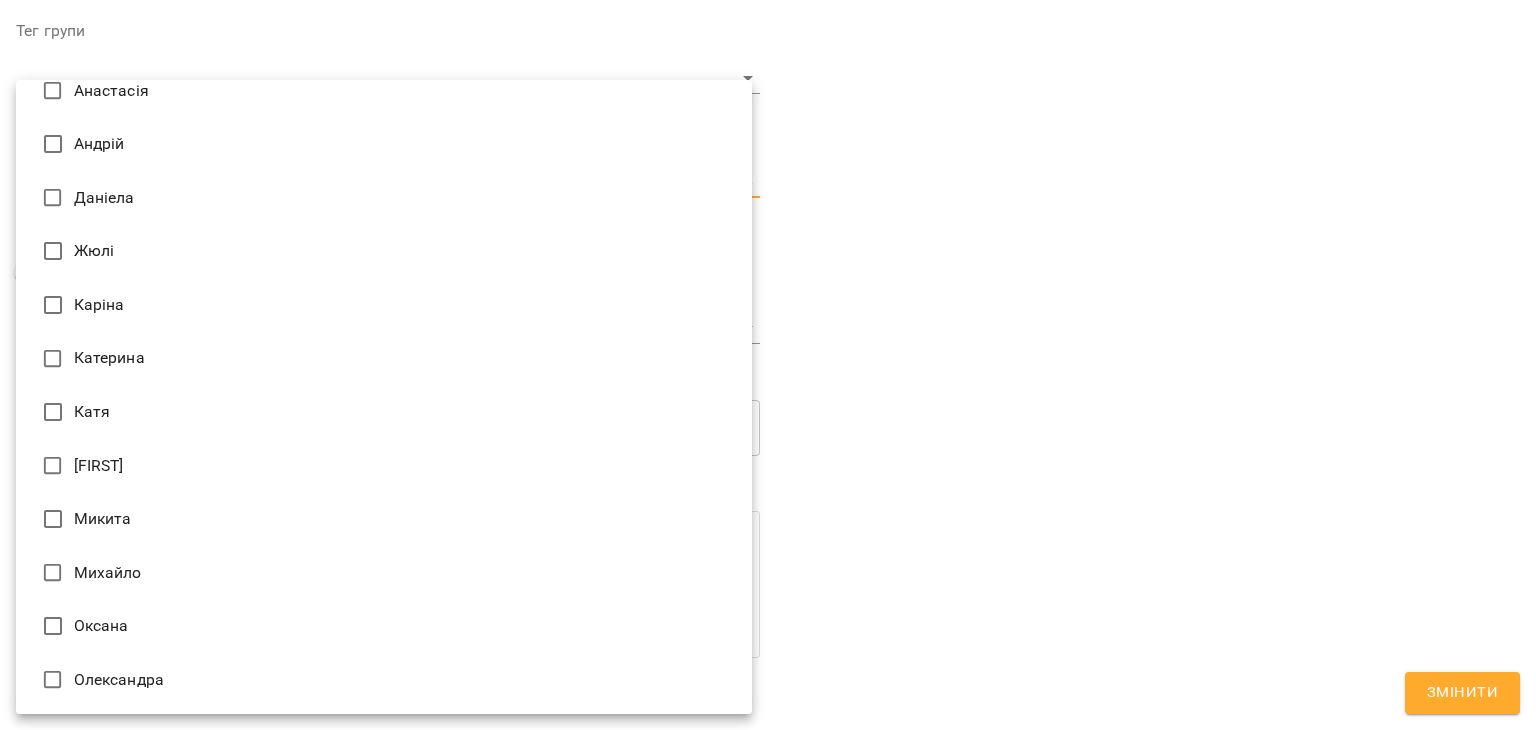 scroll, scrollTop: 332, scrollLeft: 0, axis: vertical 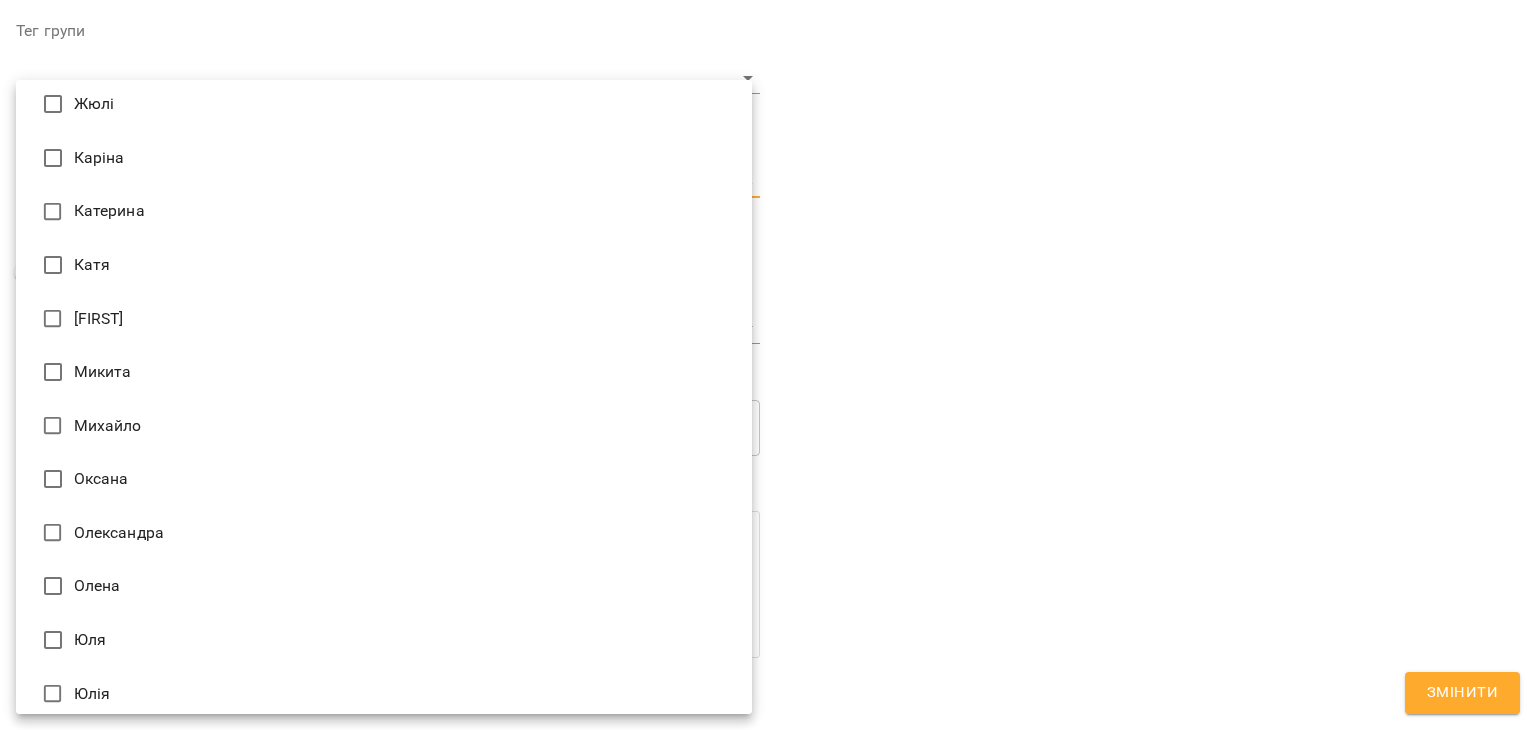 click on "Оксана" at bounding box center (384, 479) 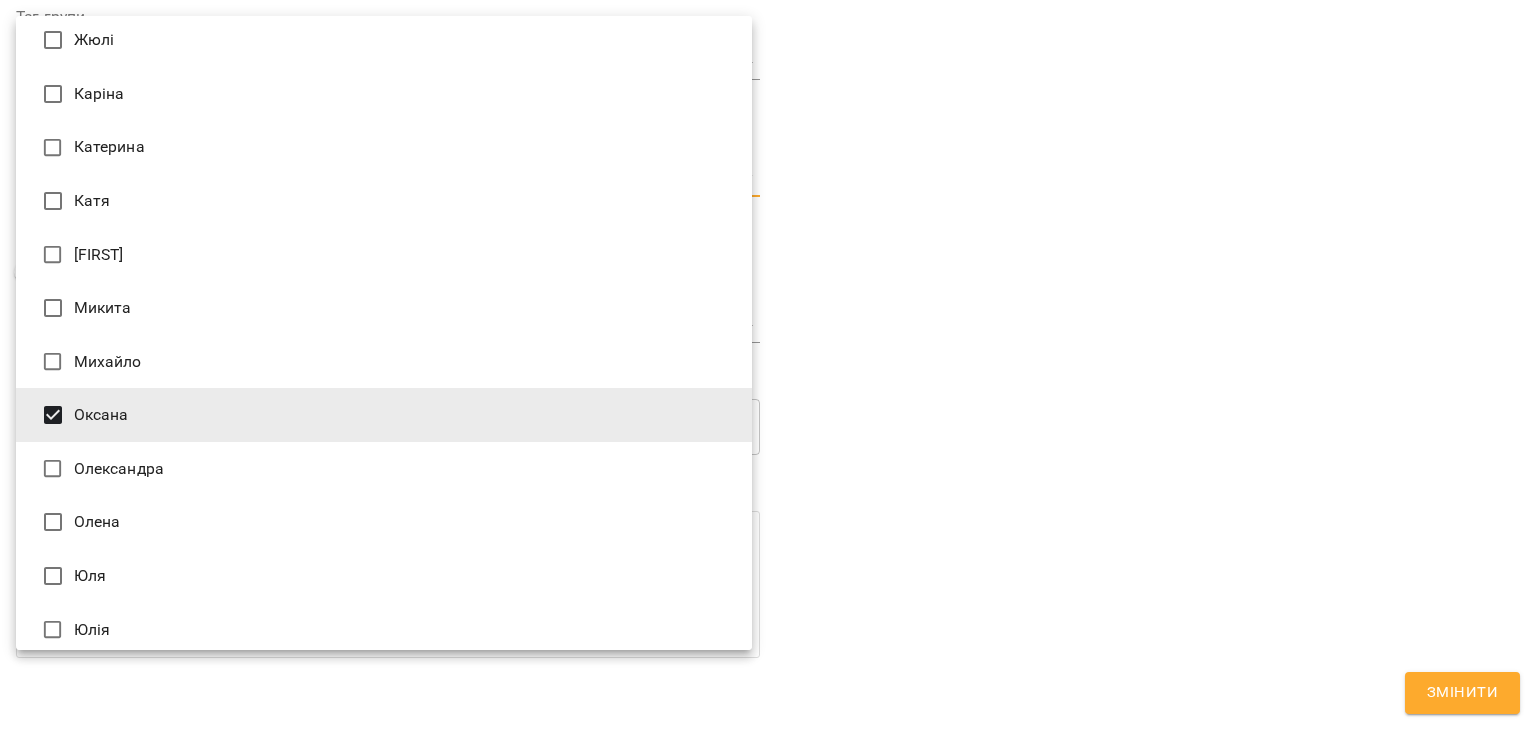 click at bounding box center (768, 365) 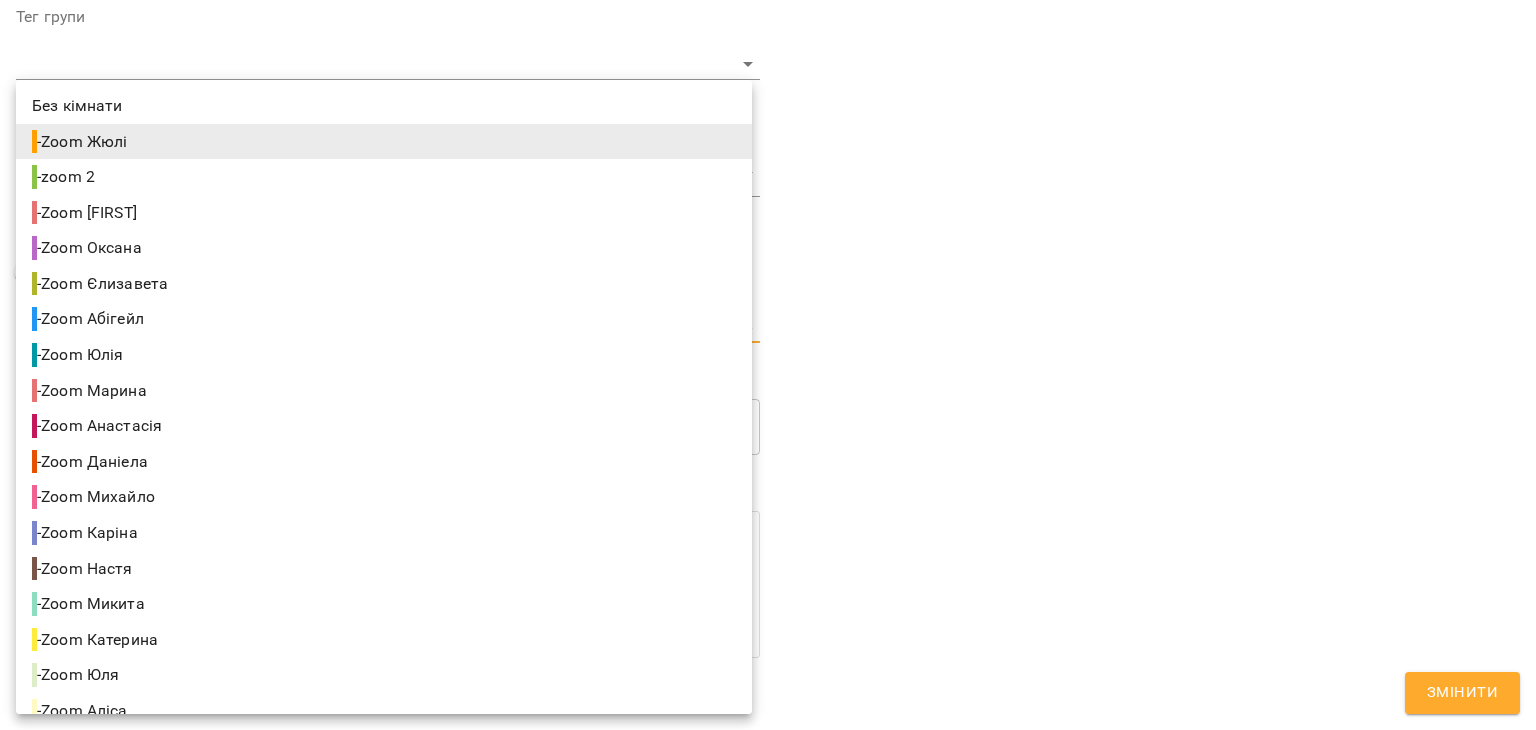 click on "For Business 63 UA Журнал відвідувань / Юлія Воробйова    пн, 11 серп 2025 13:00 Додати в статичний розклад Повторити цей урок
Досвід так - собі вивчала мову лице 2,5 місяці Якісь знання є, але треба щось більше інтерактивне Пробувала вже кілька шкіл - одні більше на вивчі сам та ми перевірили, в іншій школі не було інтерактивності і було зовсім не цікаво вивчати мову. Моя ціль мати добрий A2 чи слабкий b1 до кінця року  Нотатка   Юлія Воробйова  ( 30 хв. ) 📌 Безкоштовна консультація з визначення рівня Змінити урок Додати домашнє завдання   **" at bounding box center [768, 559] 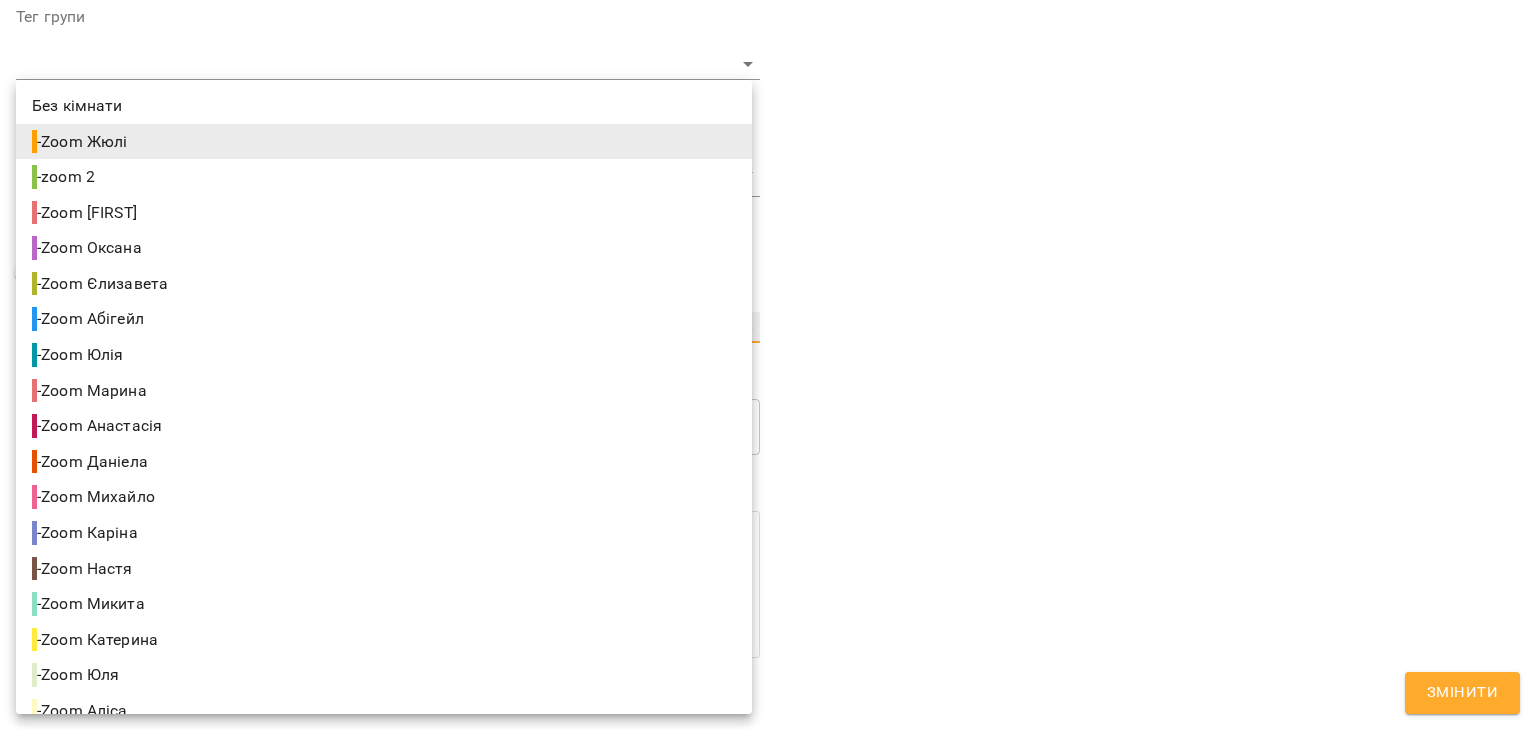 type on "**********" 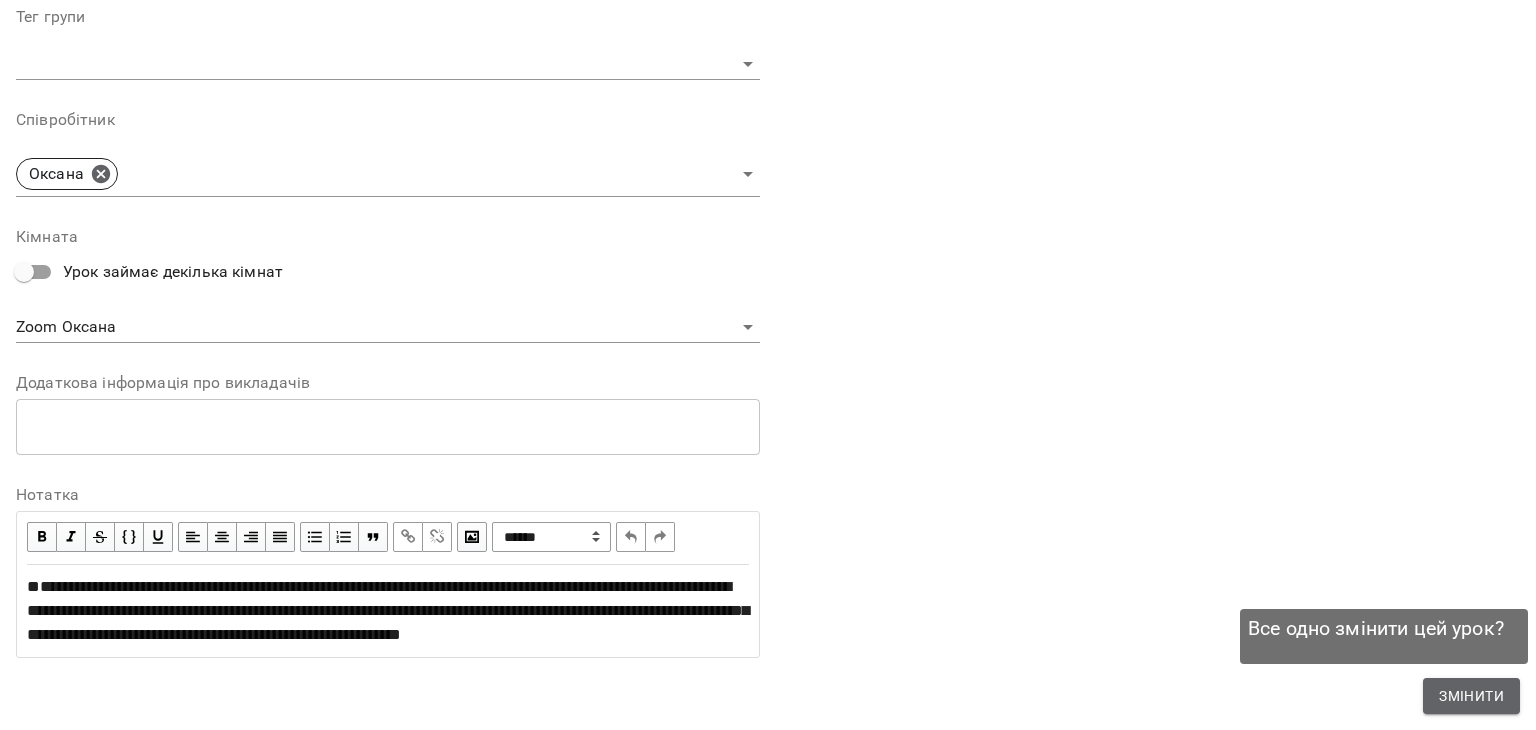 click on "Змінити" at bounding box center (1471, 696) 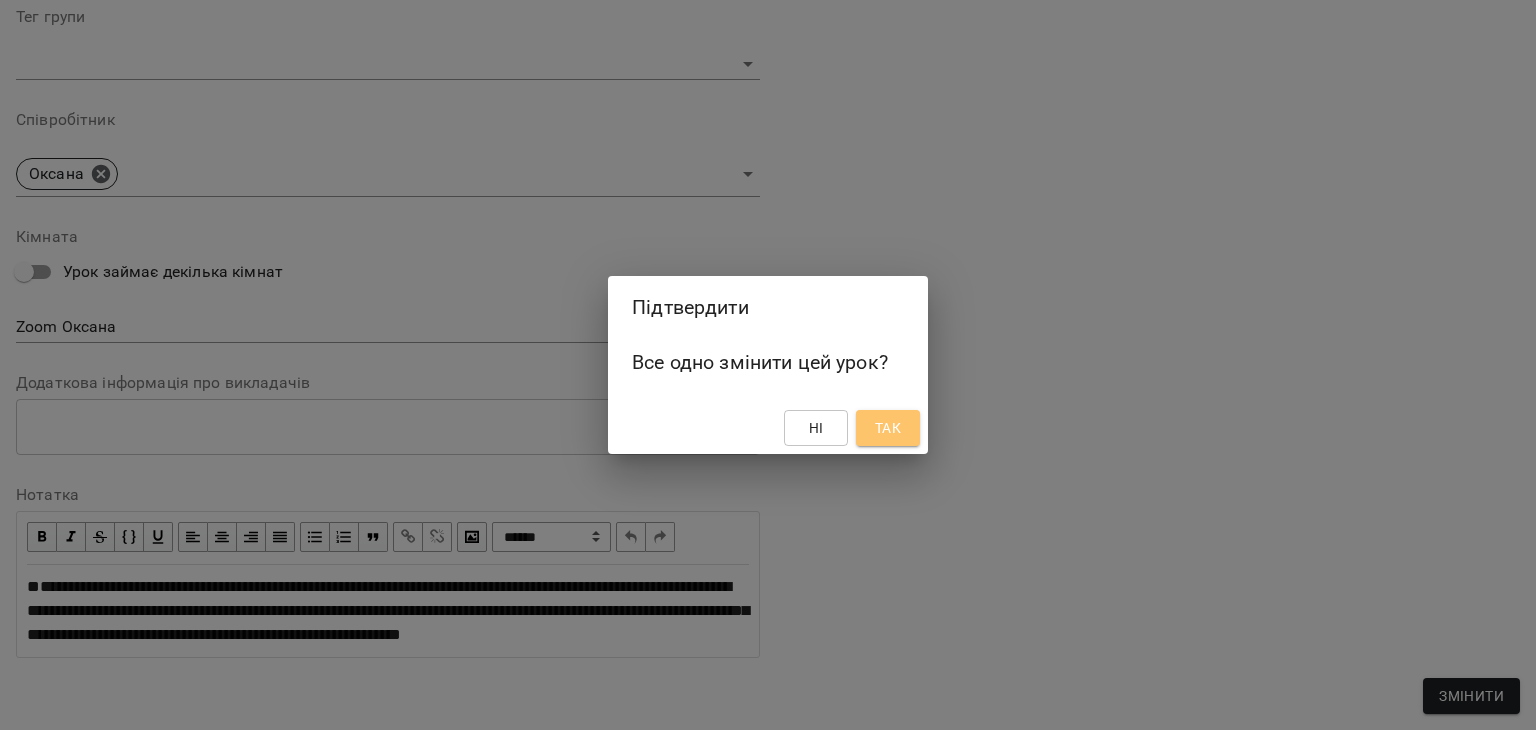 click on "Так" at bounding box center (888, 428) 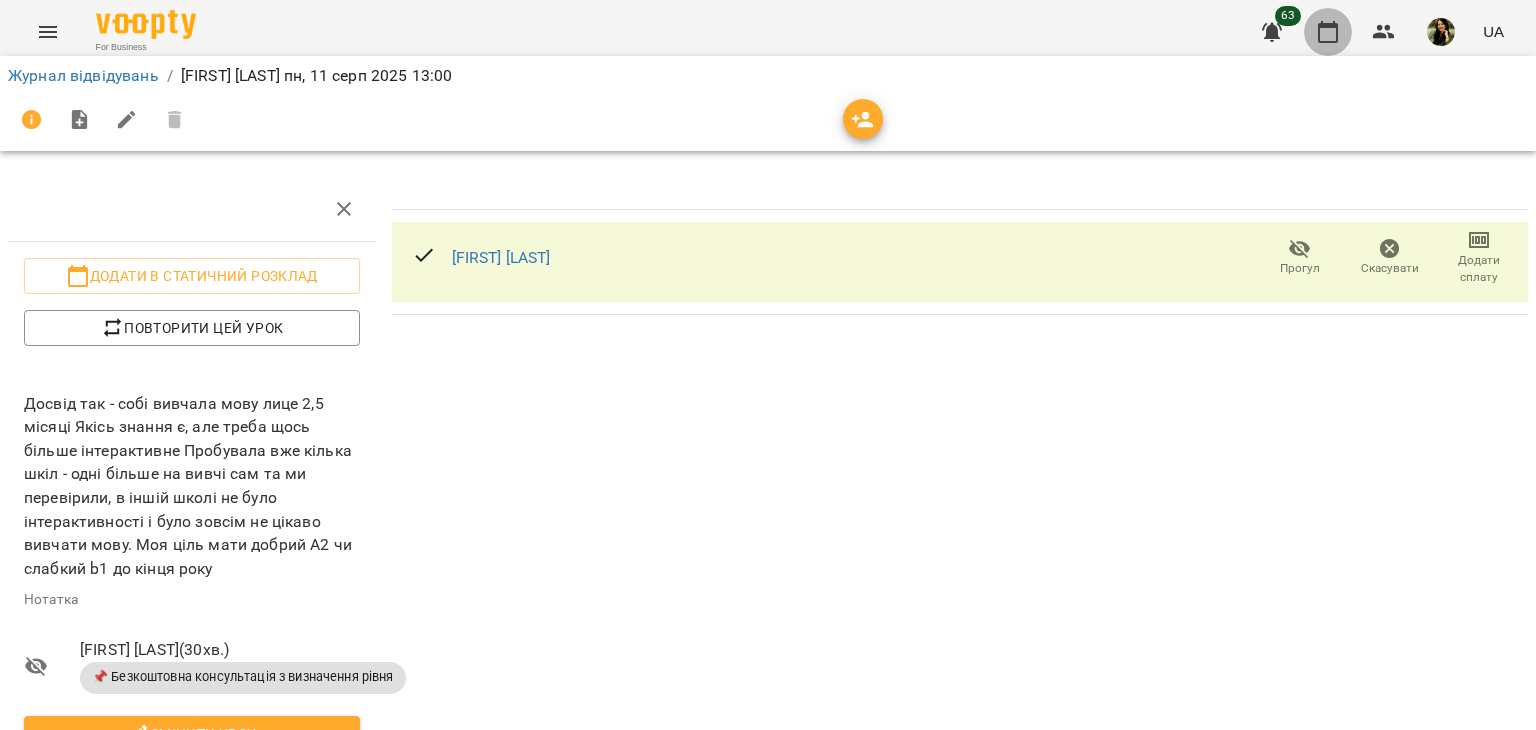 click 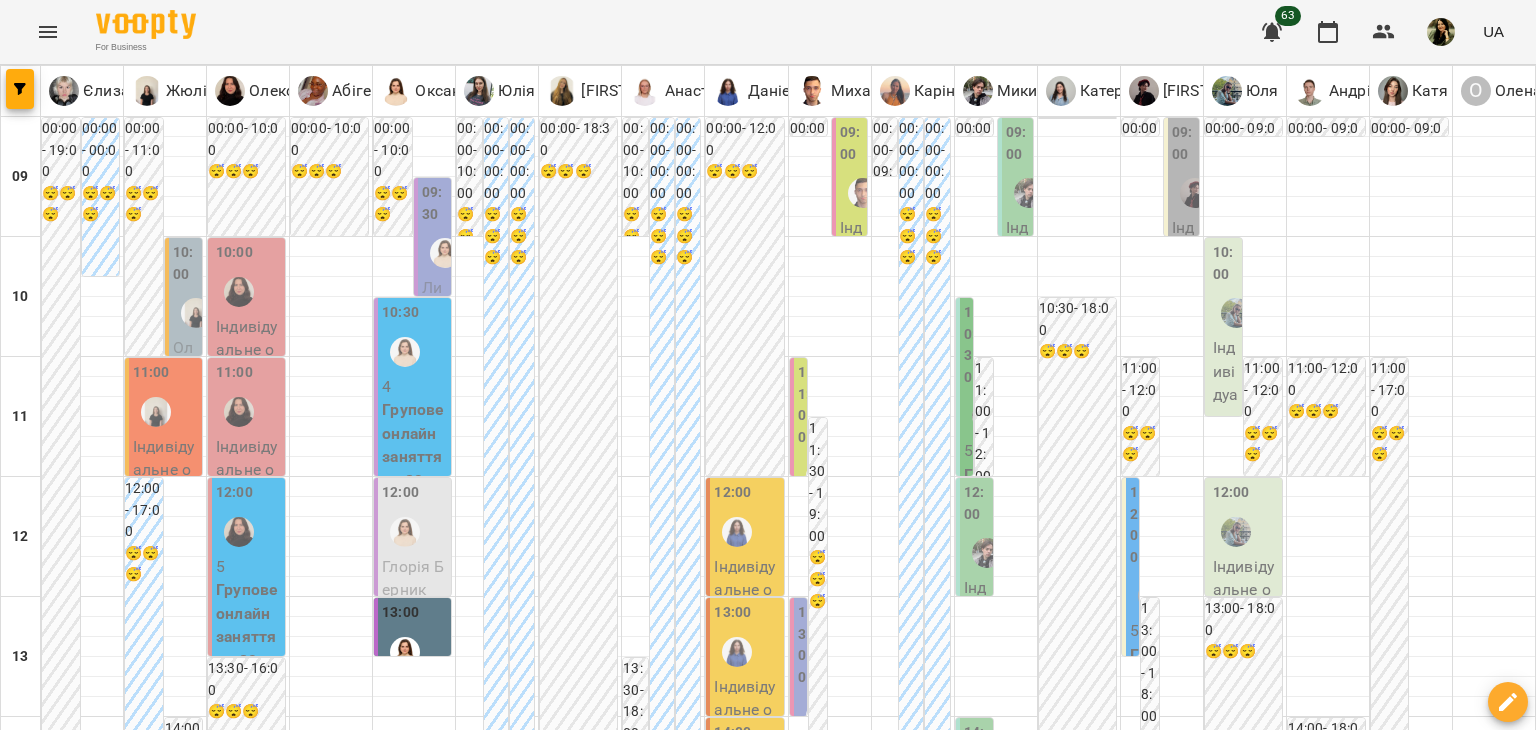 scroll, scrollTop: 307, scrollLeft: 0, axis: vertical 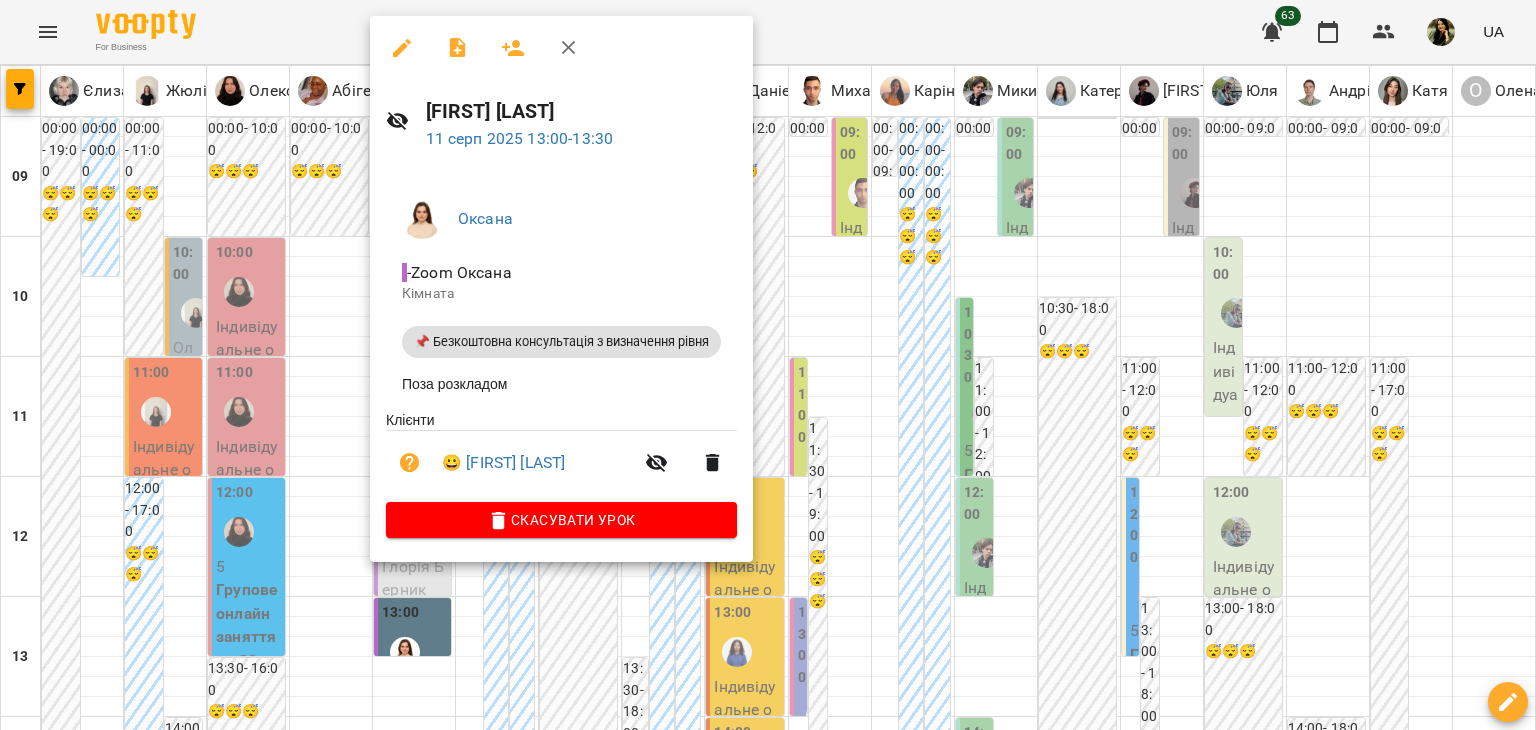 click at bounding box center [768, 365] 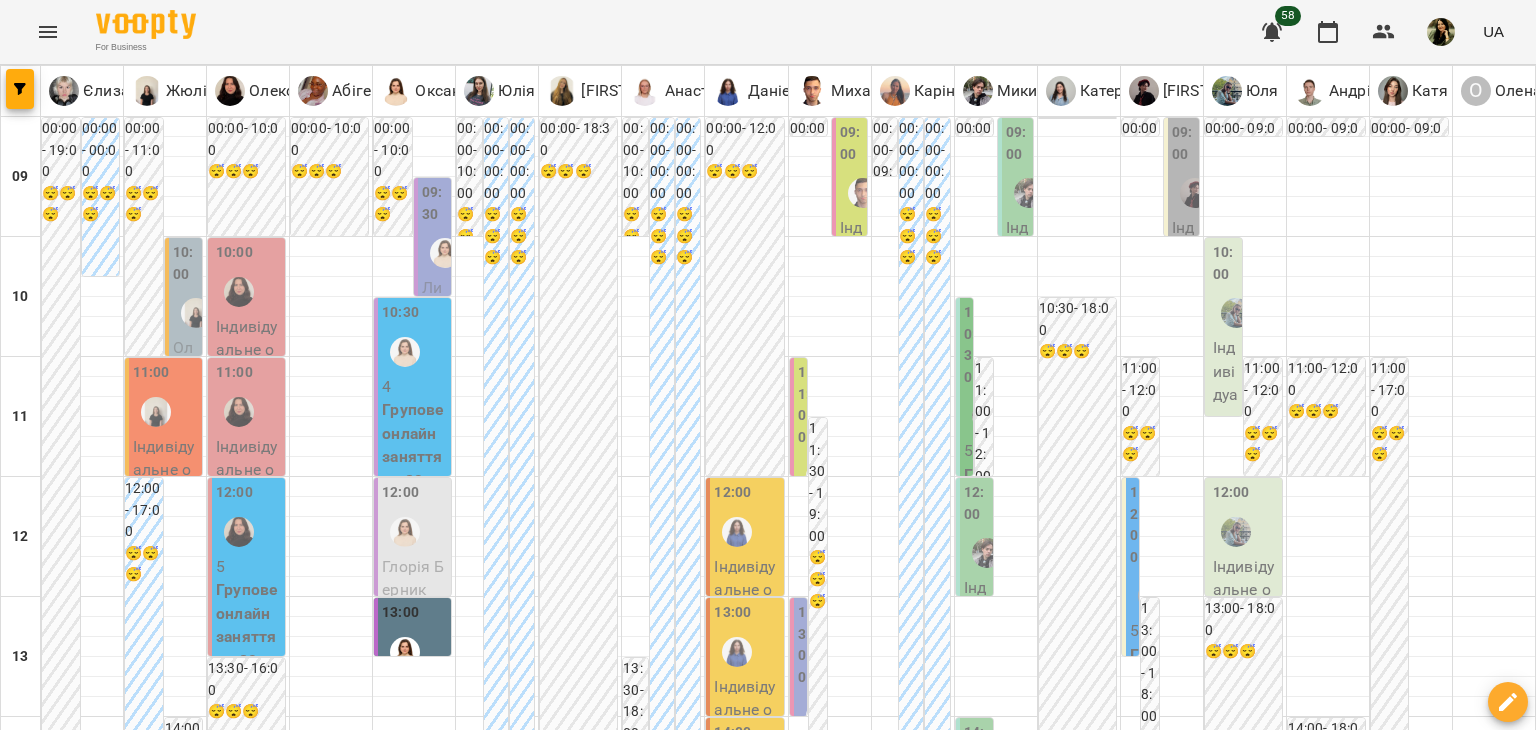 click on "вт 12 серп" at bounding box center [430, 1829] 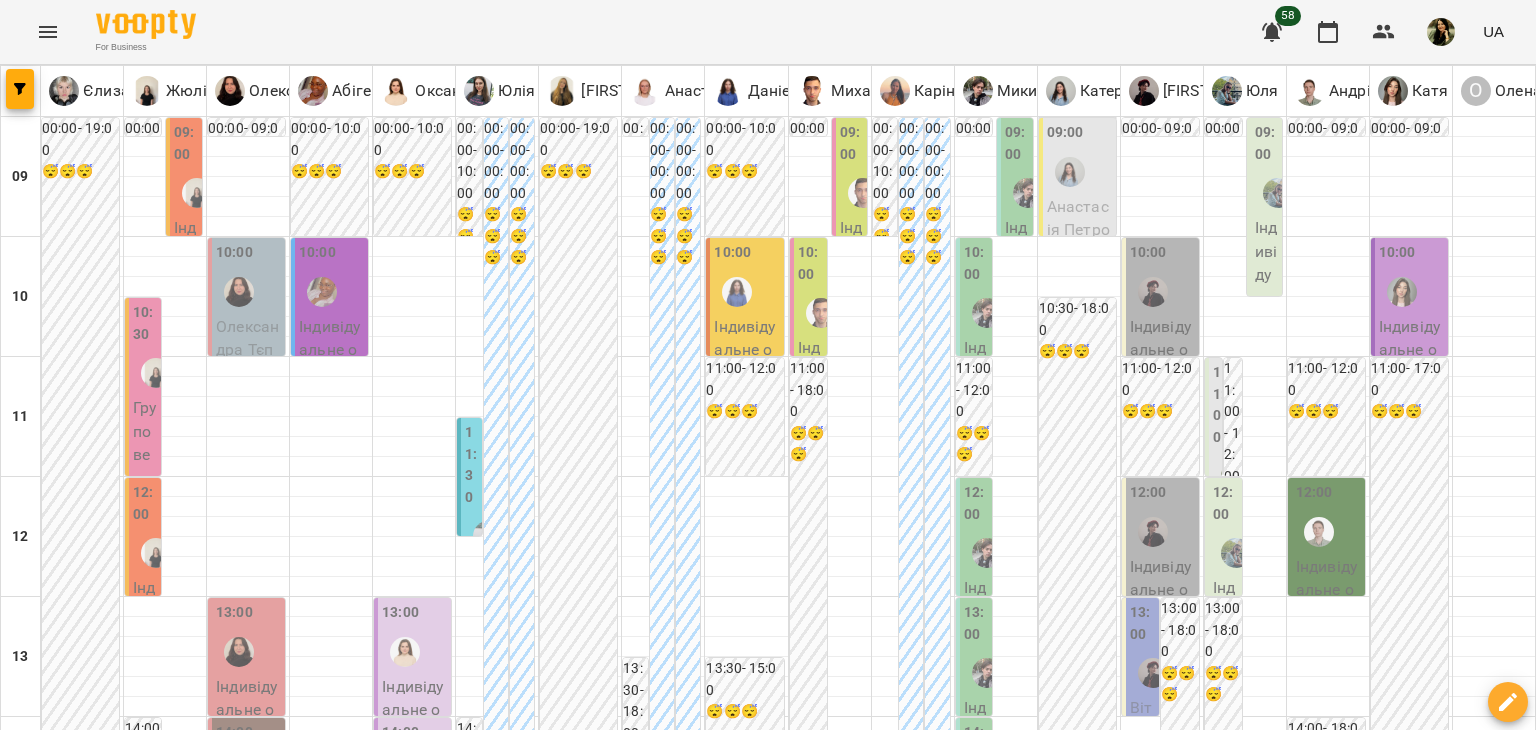 click 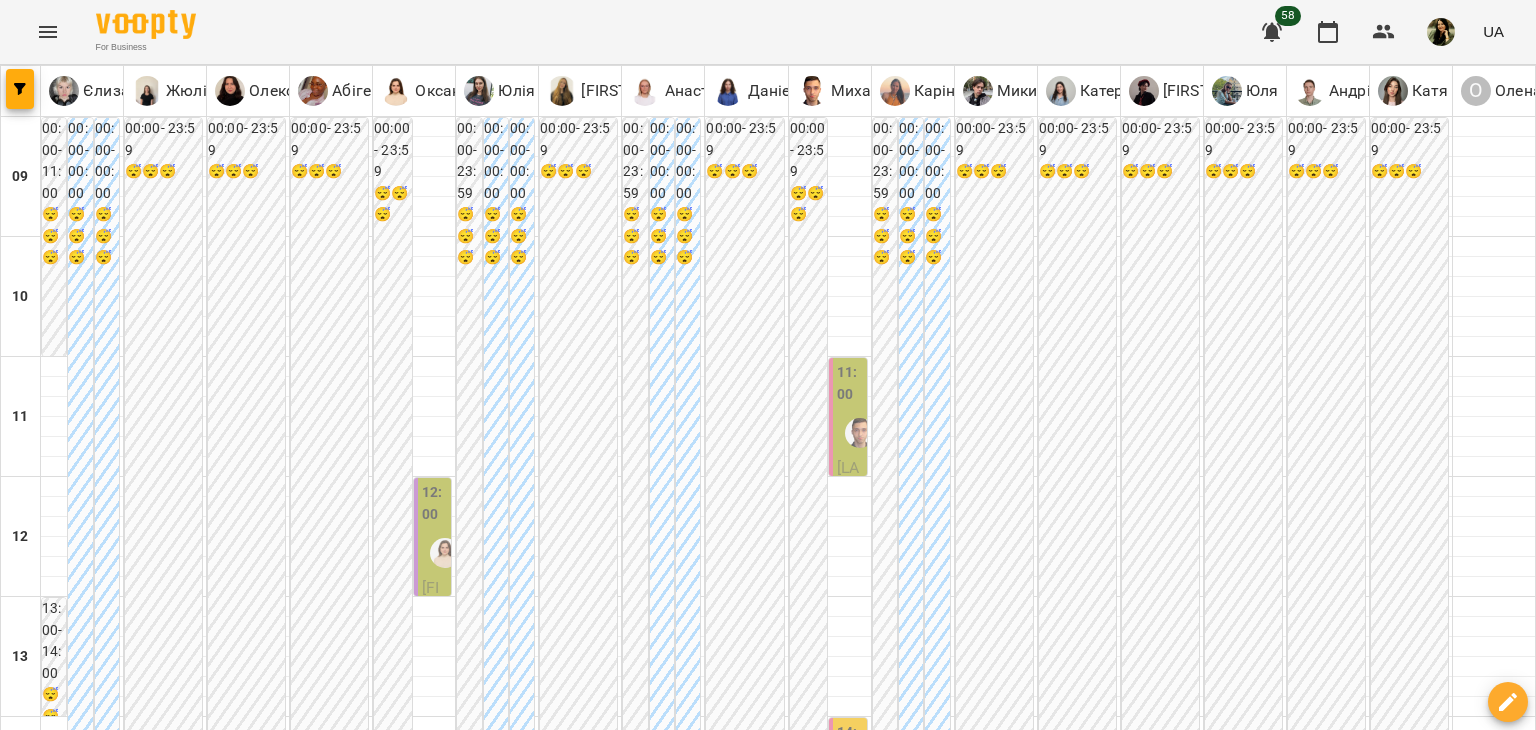 click on "чт" at bounding box center [679, 1823] 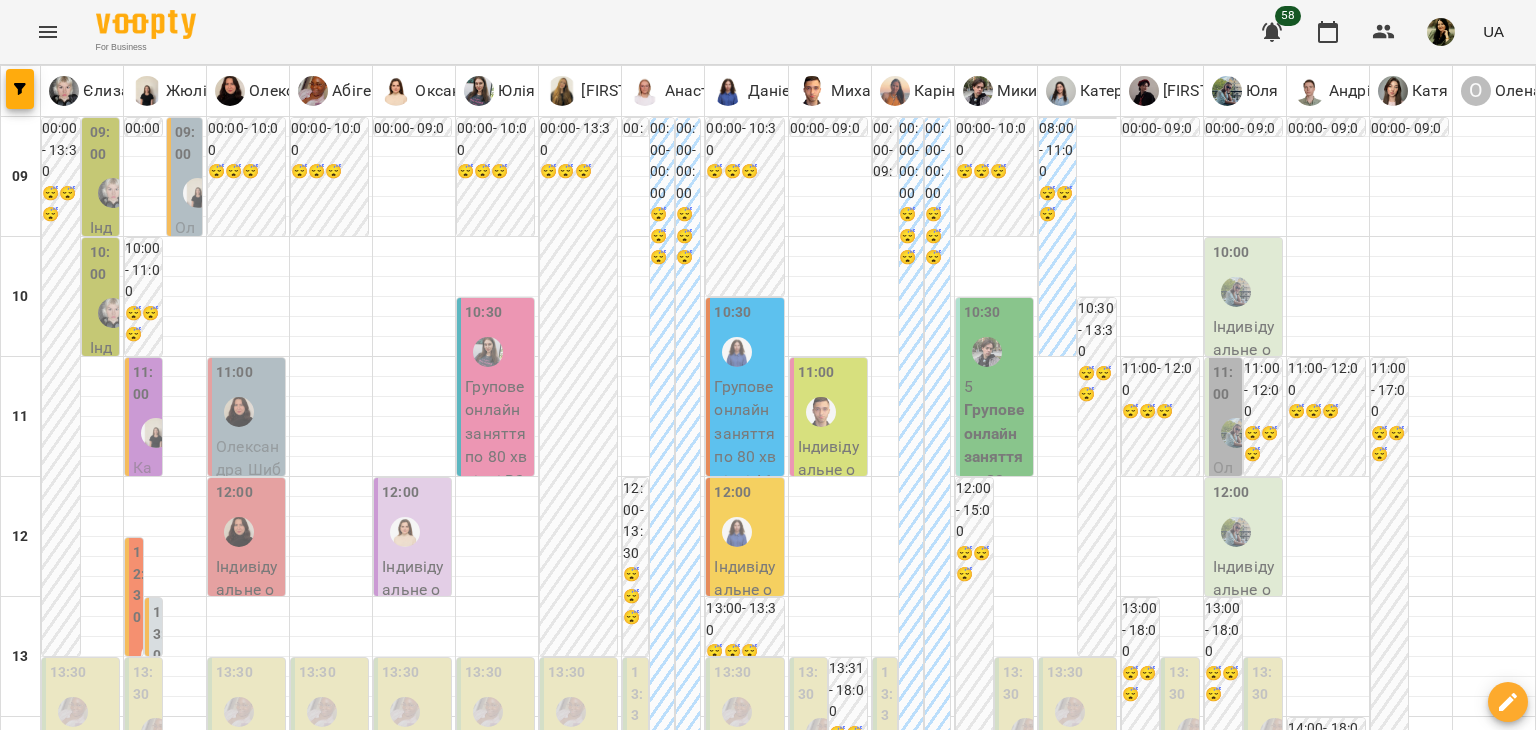 scroll, scrollTop: 835, scrollLeft: 0, axis: vertical 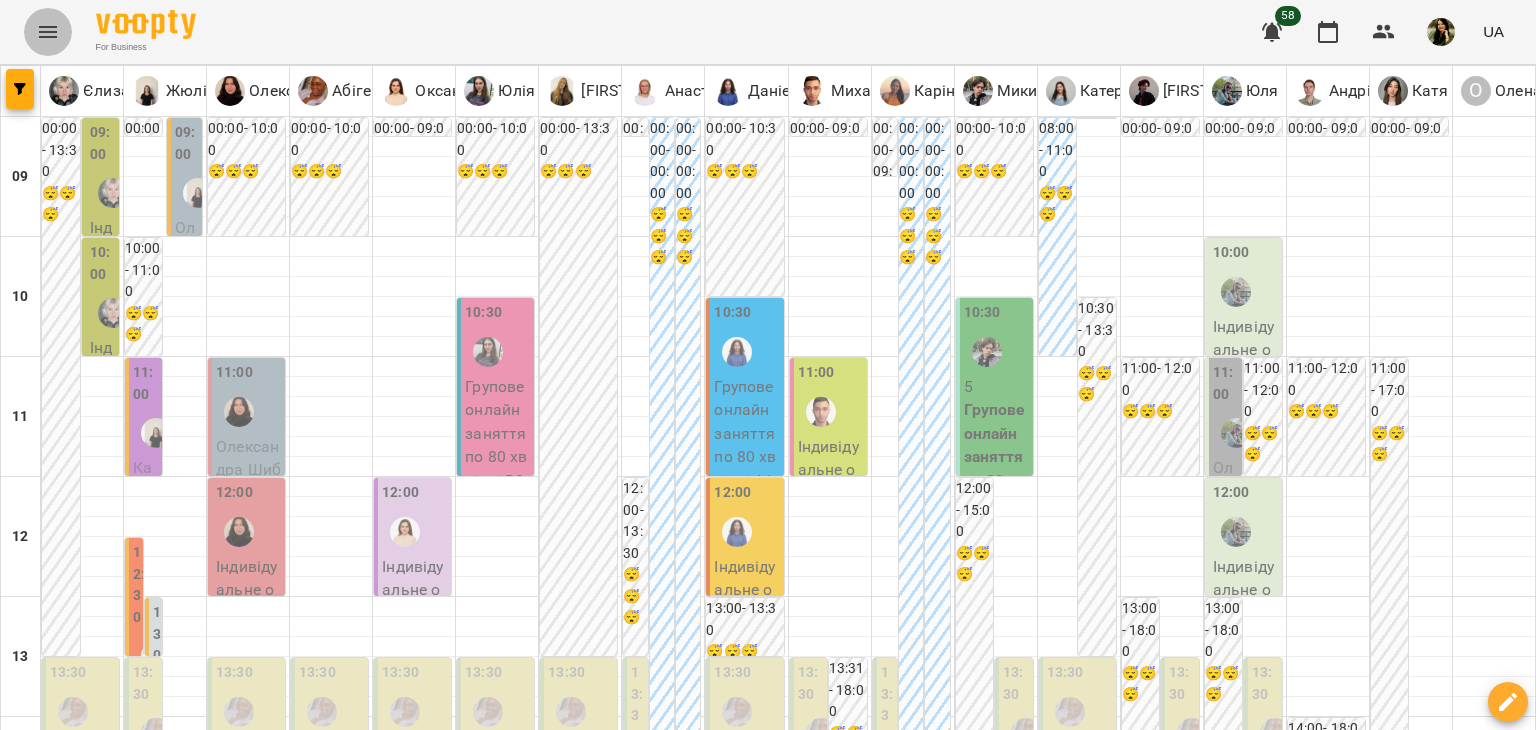 click 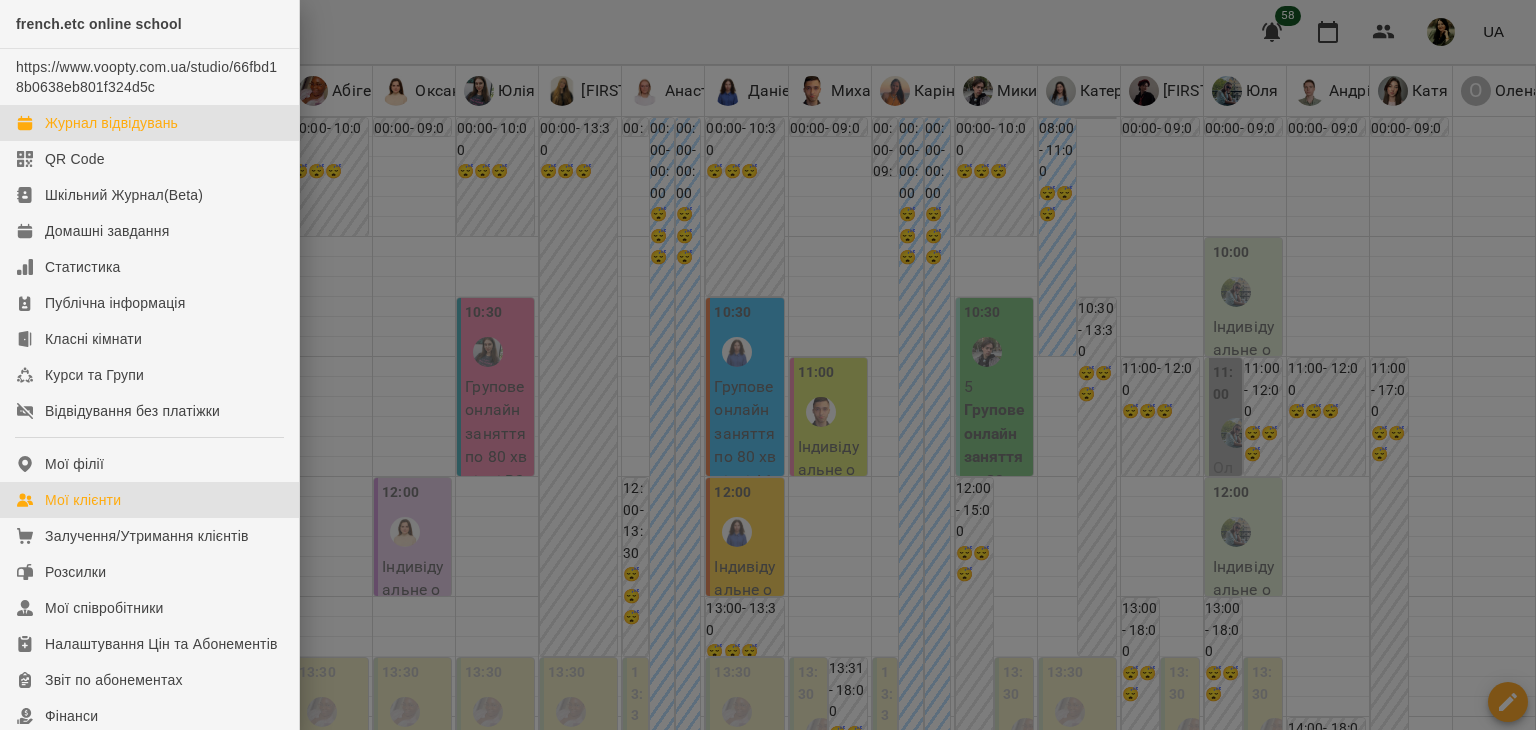 click on "Мої клієнти" at bounding box center [83, 500] 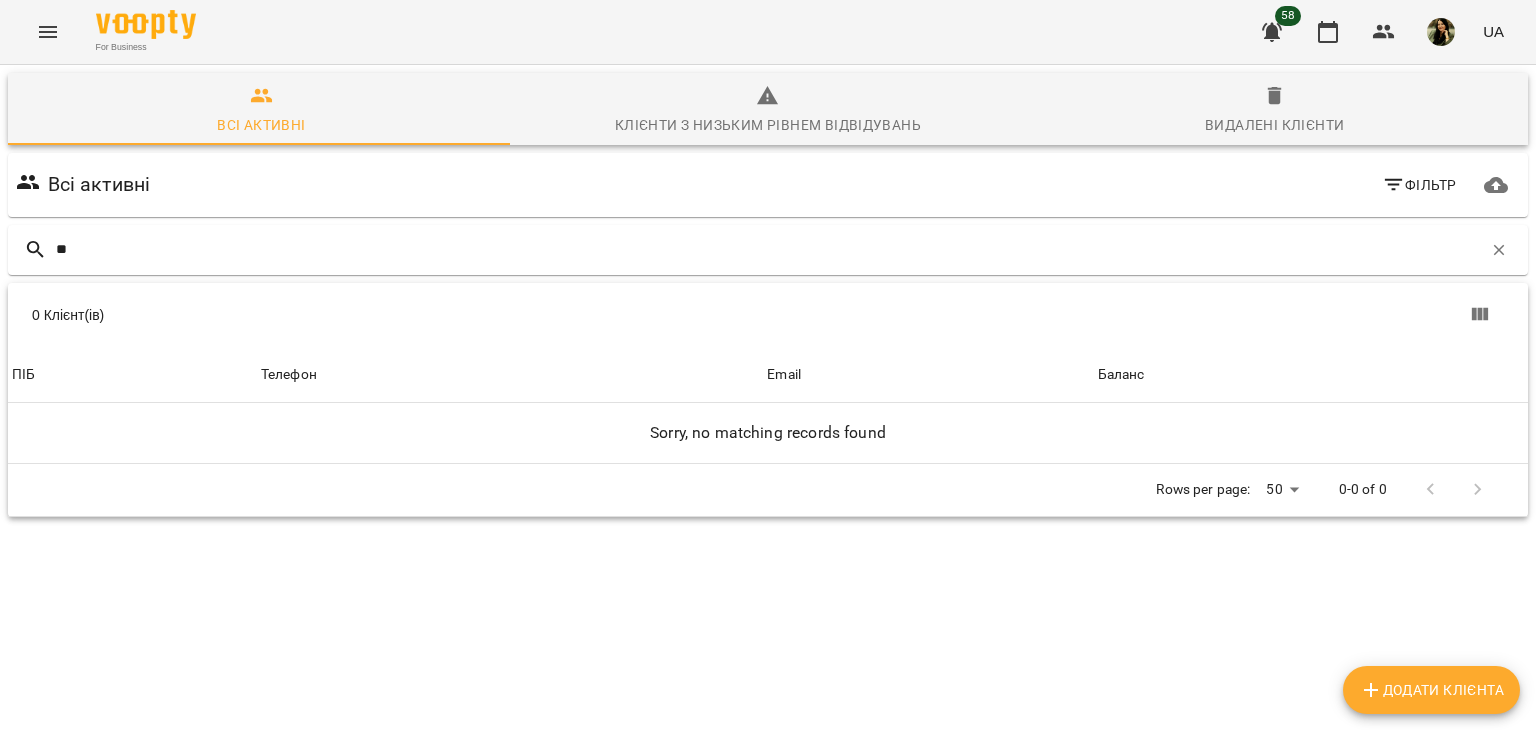 type on "*" 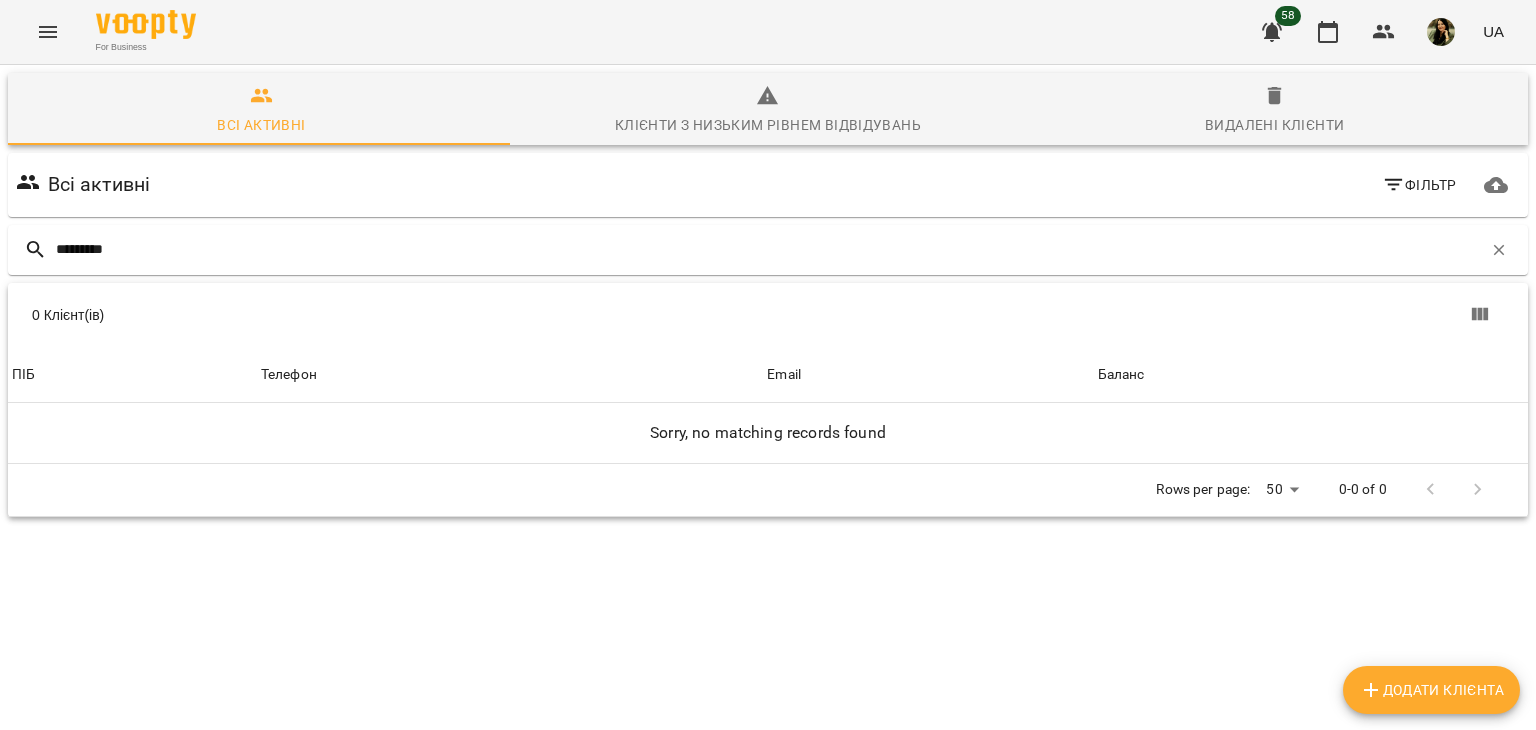 type on "********" 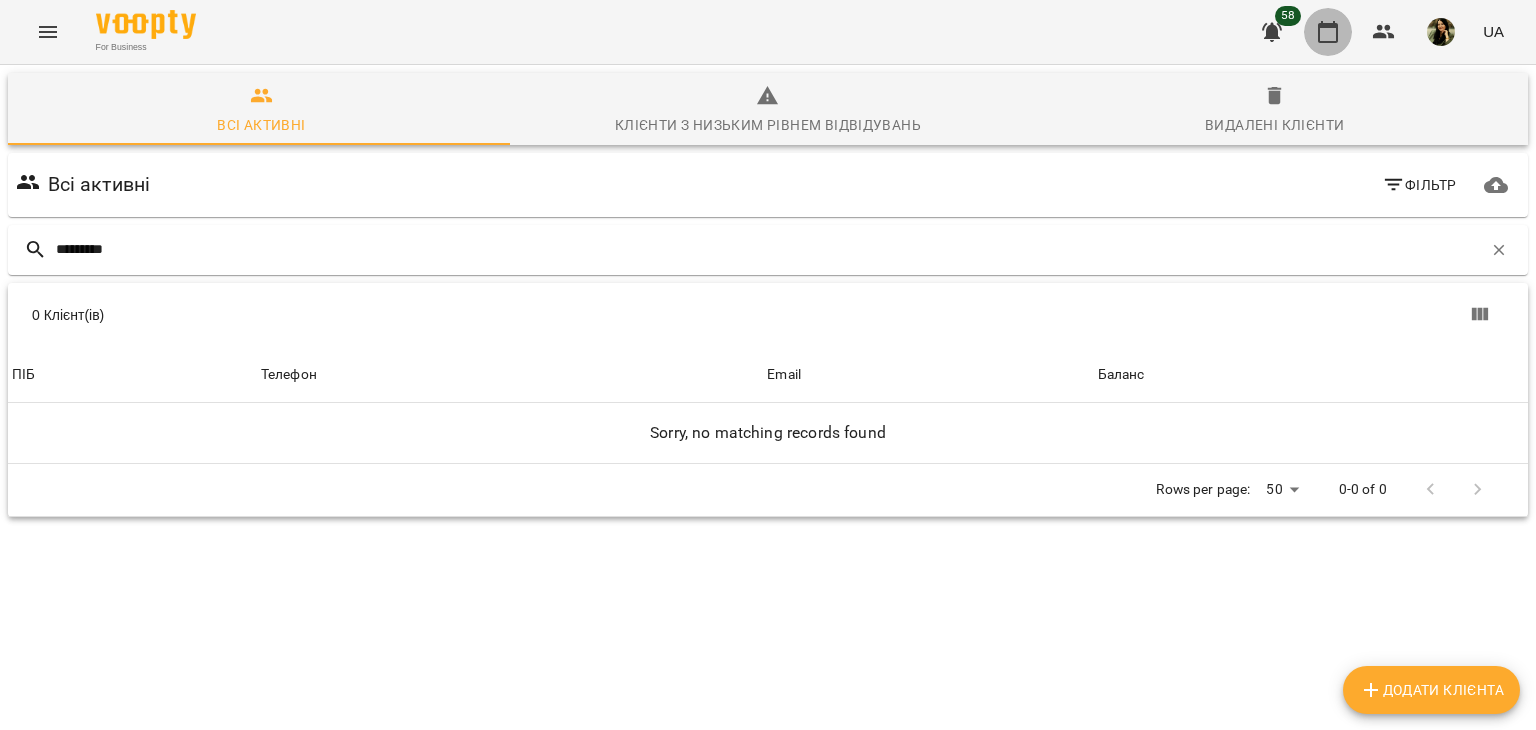 click 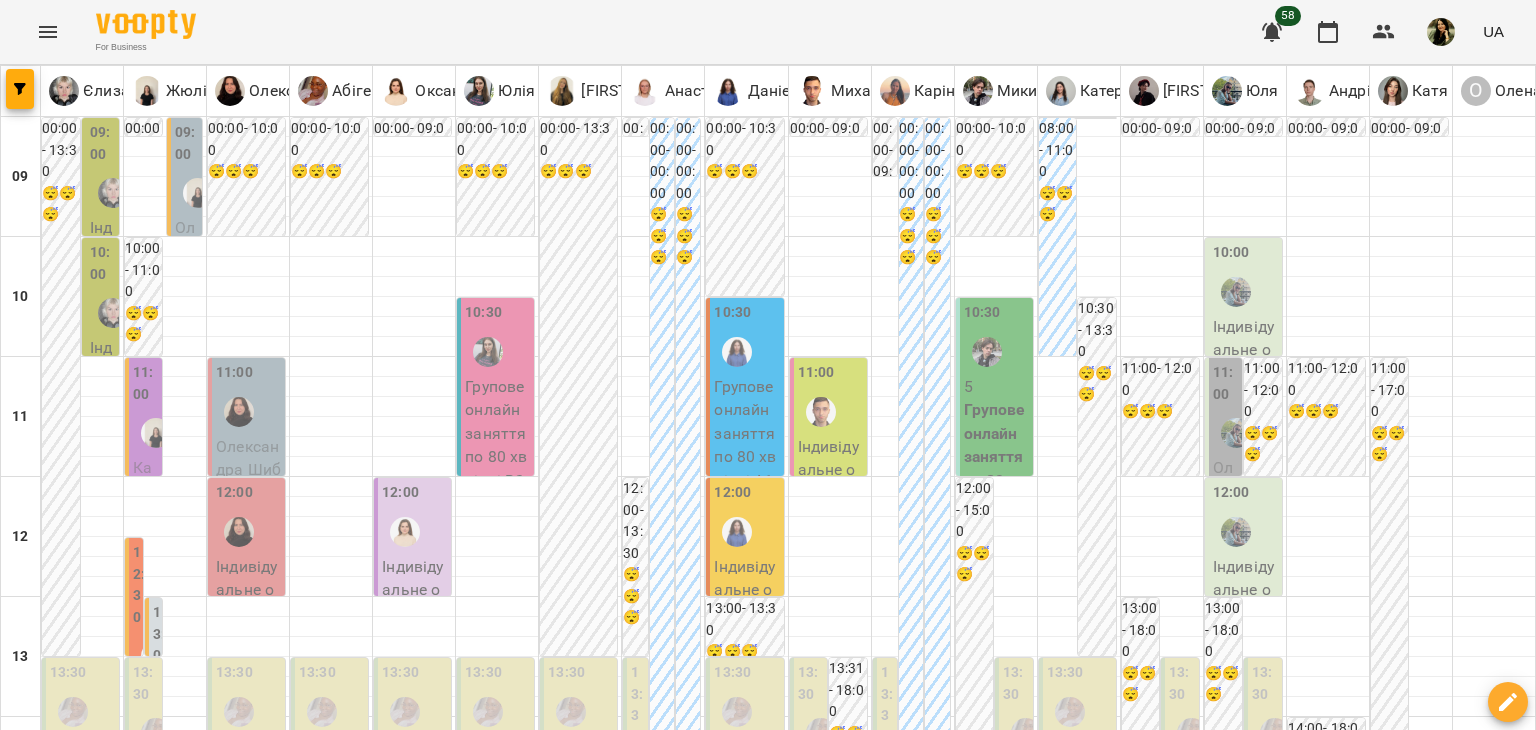 scroll, scrollTop: 0, scrollLeft: 0, axis: both 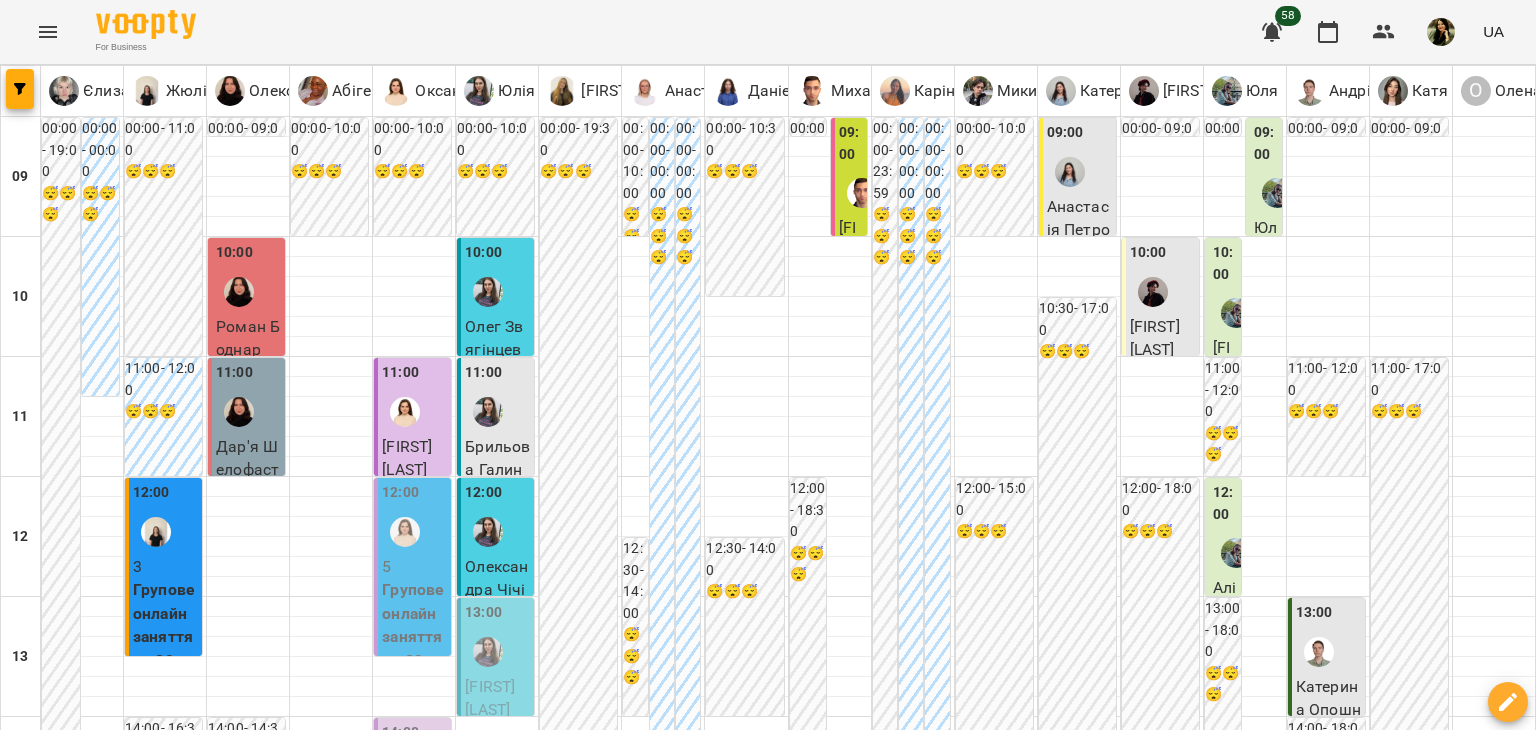 click on "Сергій Іванченко" at bounding box center (1079, 1298) 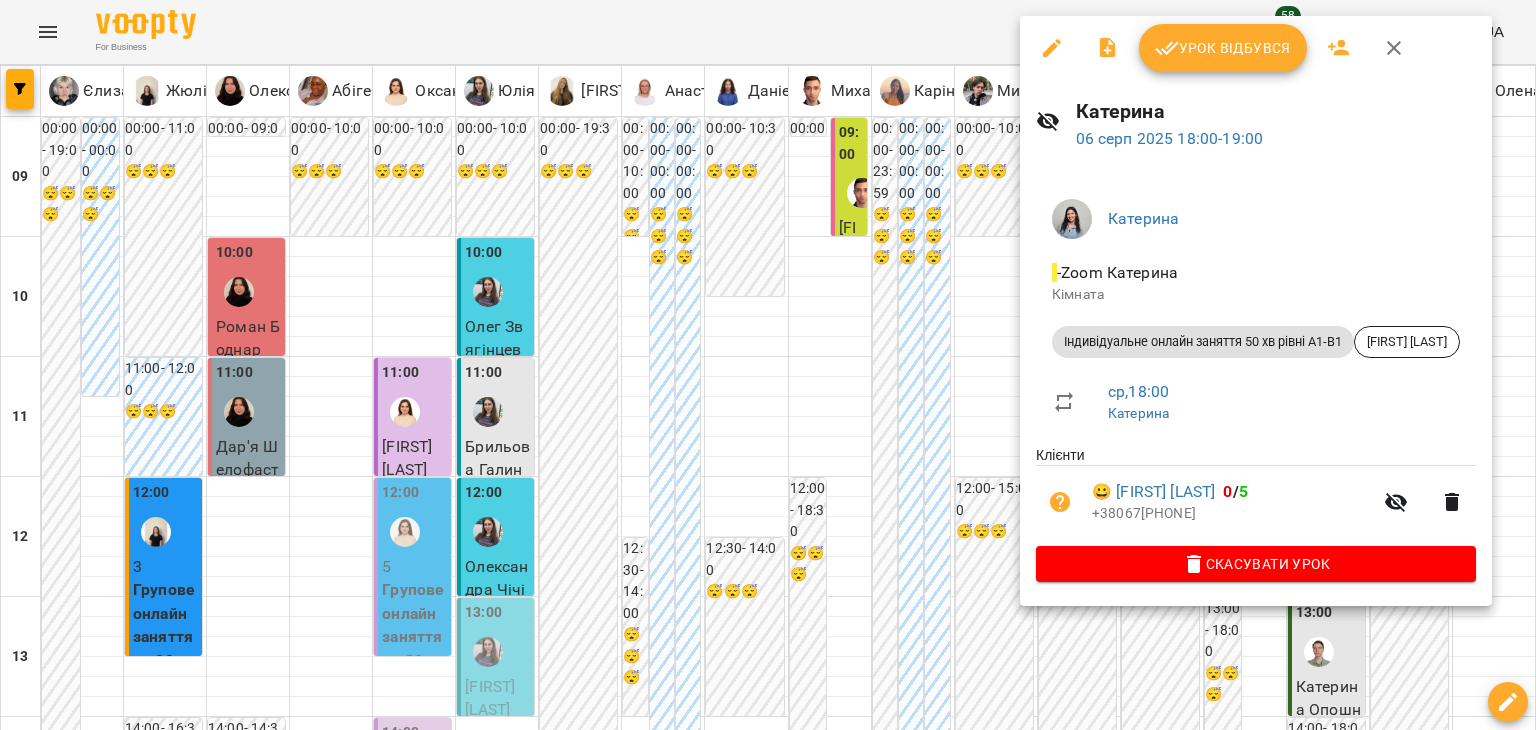 click at bounding box center [768, 365] 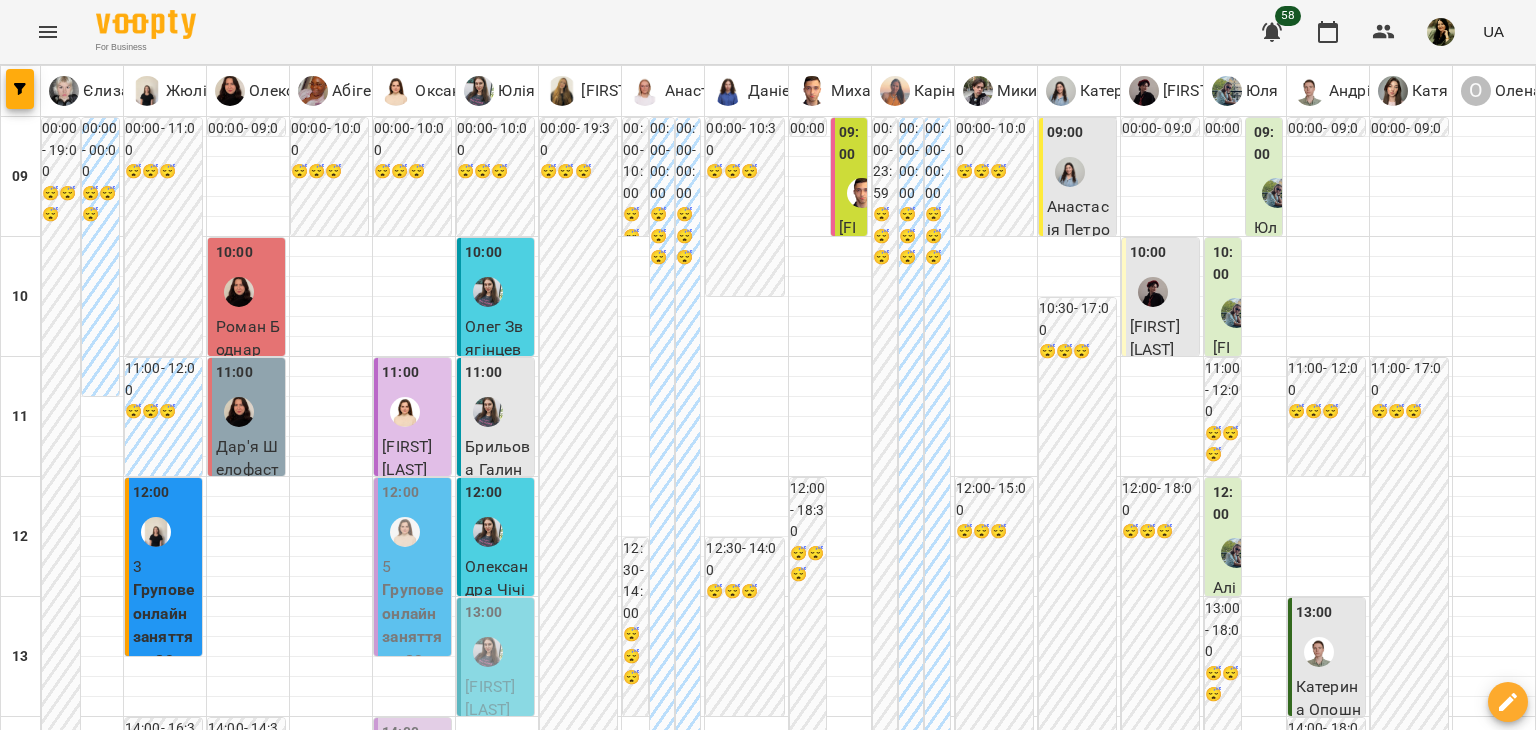scroll, scrollTop: 9, scrollLeft: 0, axis: vertical 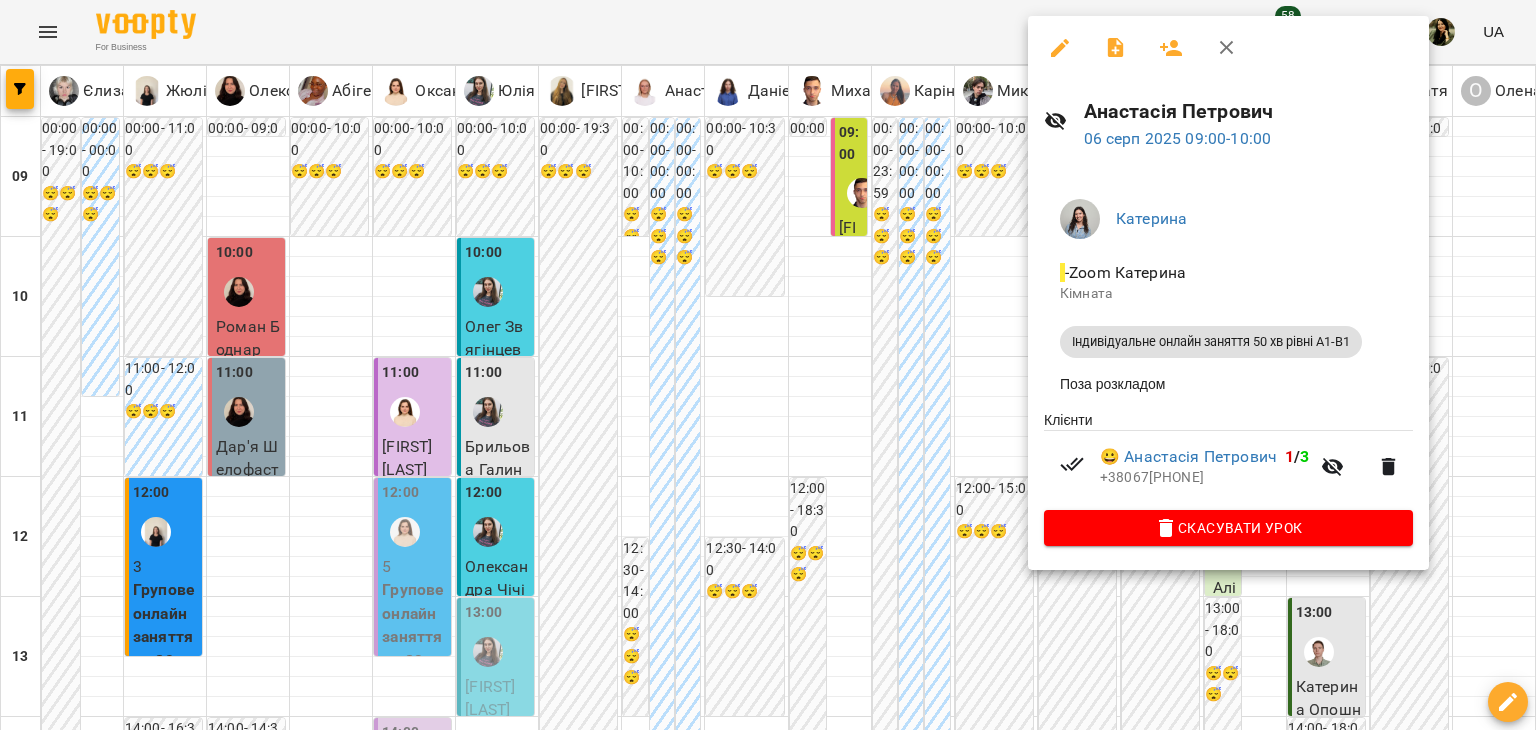 click at bounding box center [768, 365] 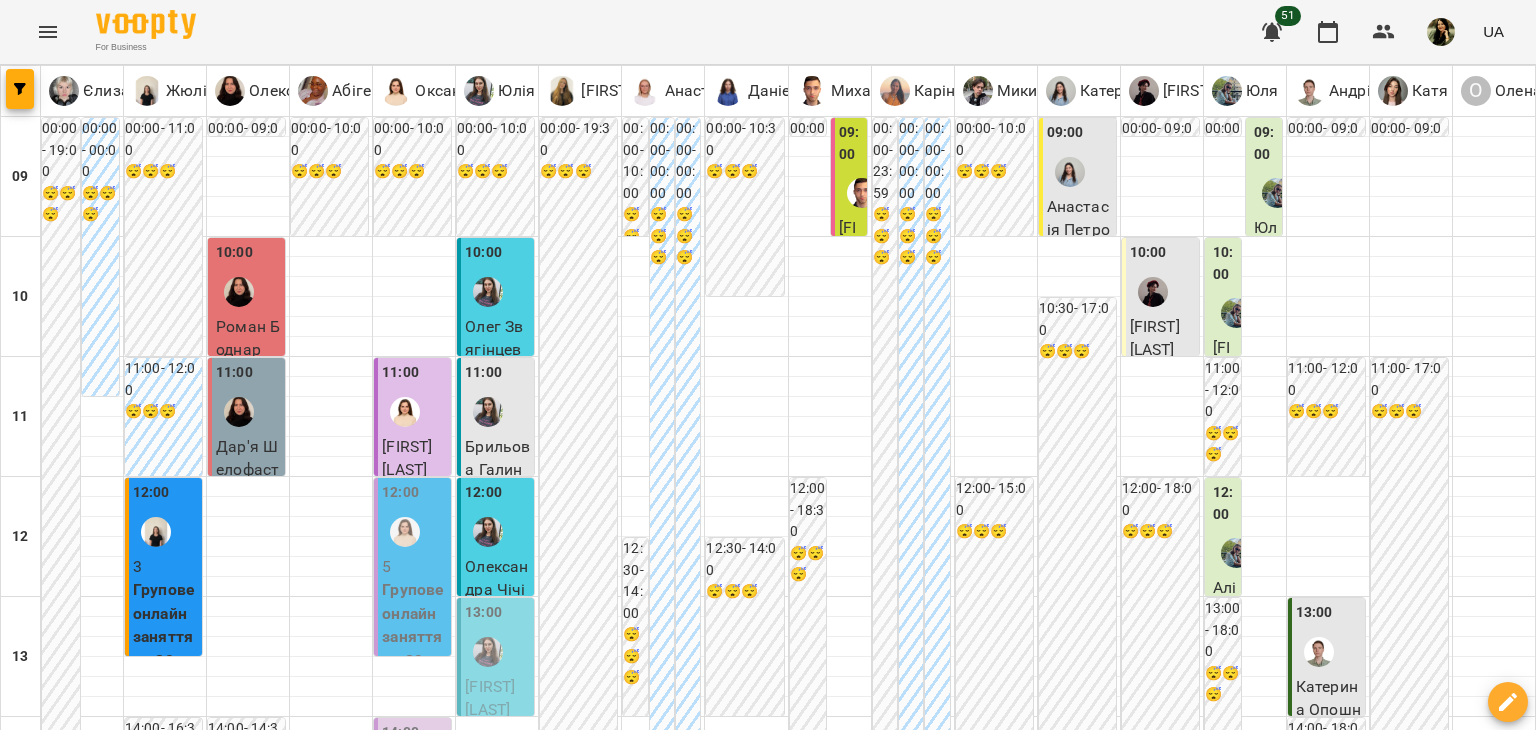 scroll, scrollTop: 404, scrollLeft: 0, axis: vertical 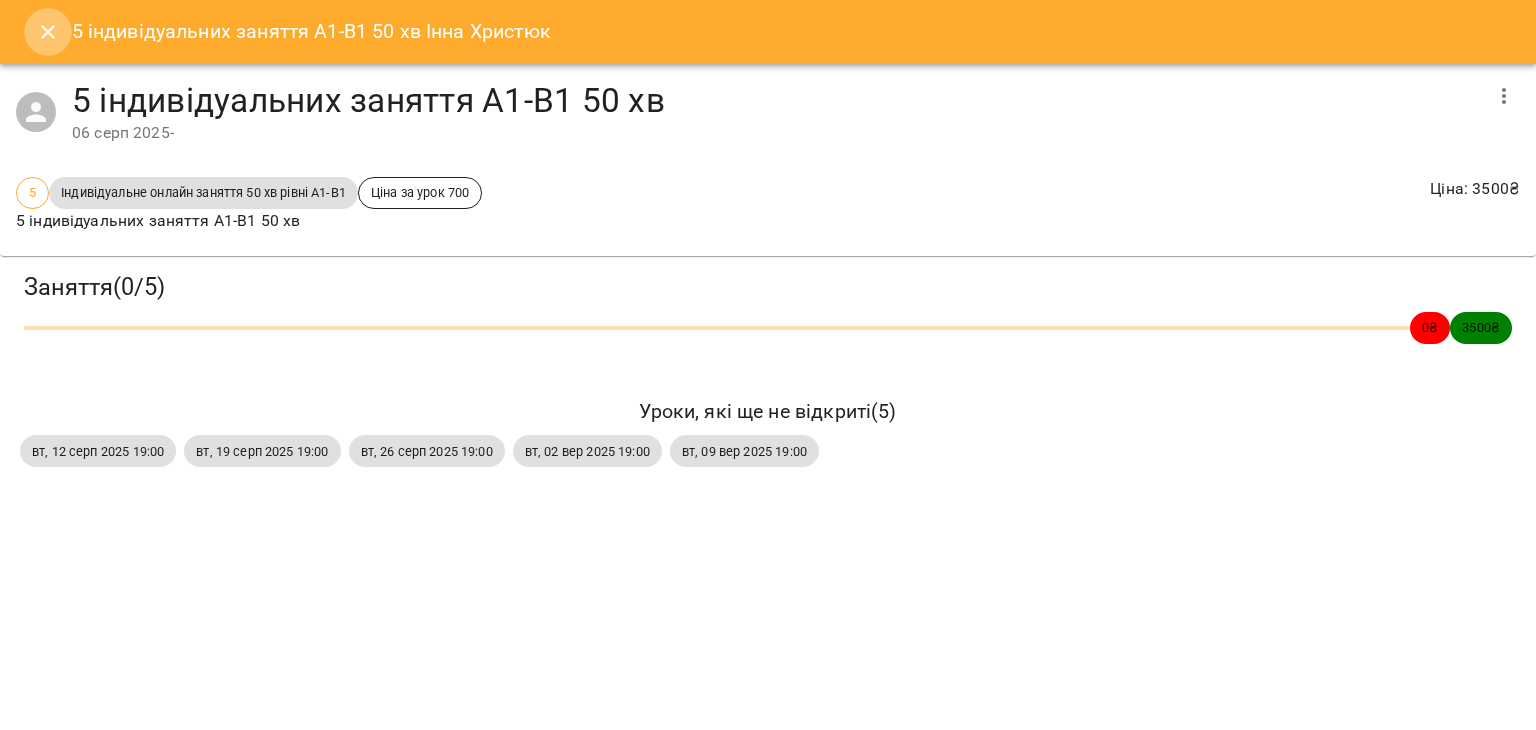 click 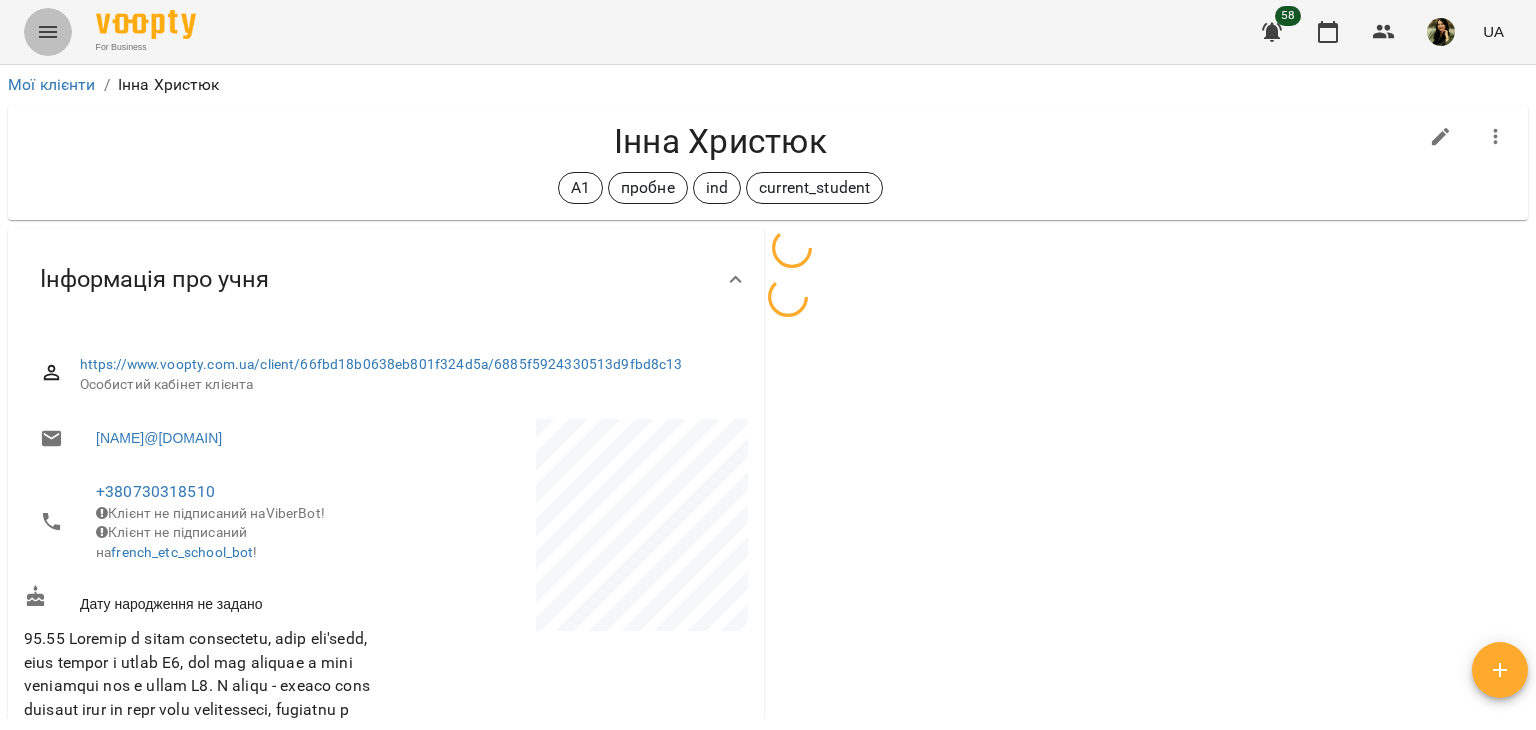 click at bounding box center [48, 32] 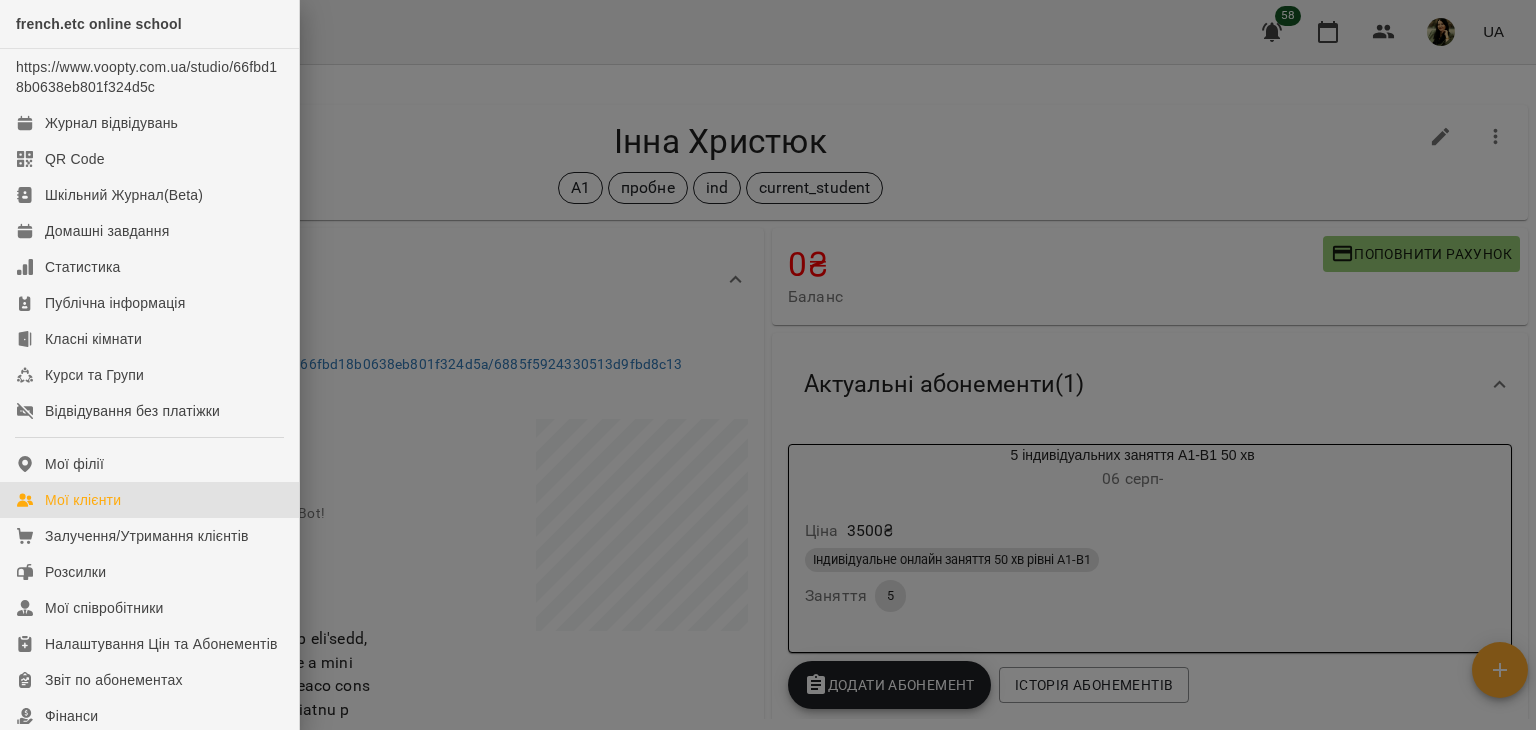 click on "Мої клієнти" at bounding box center [149, 500] 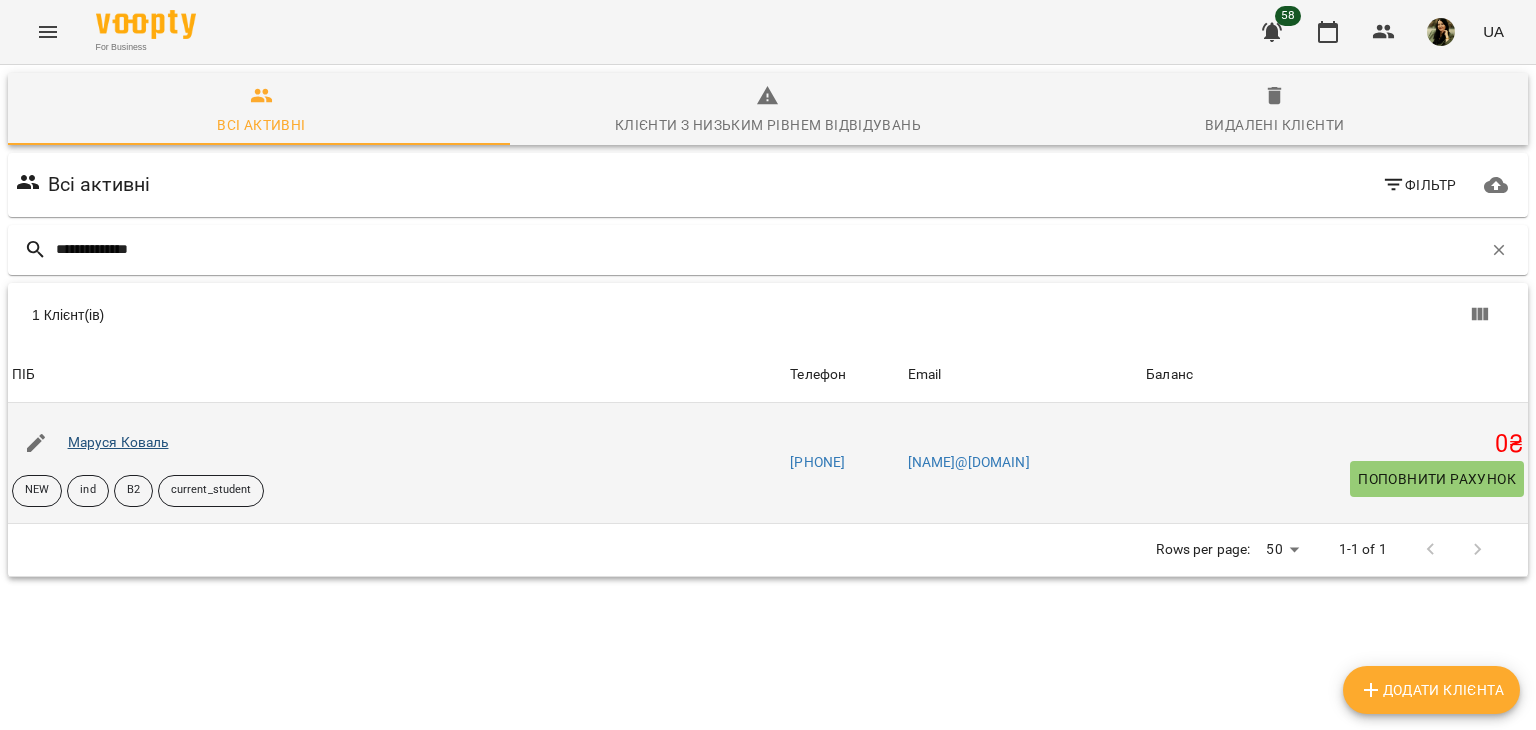 type on "**********" 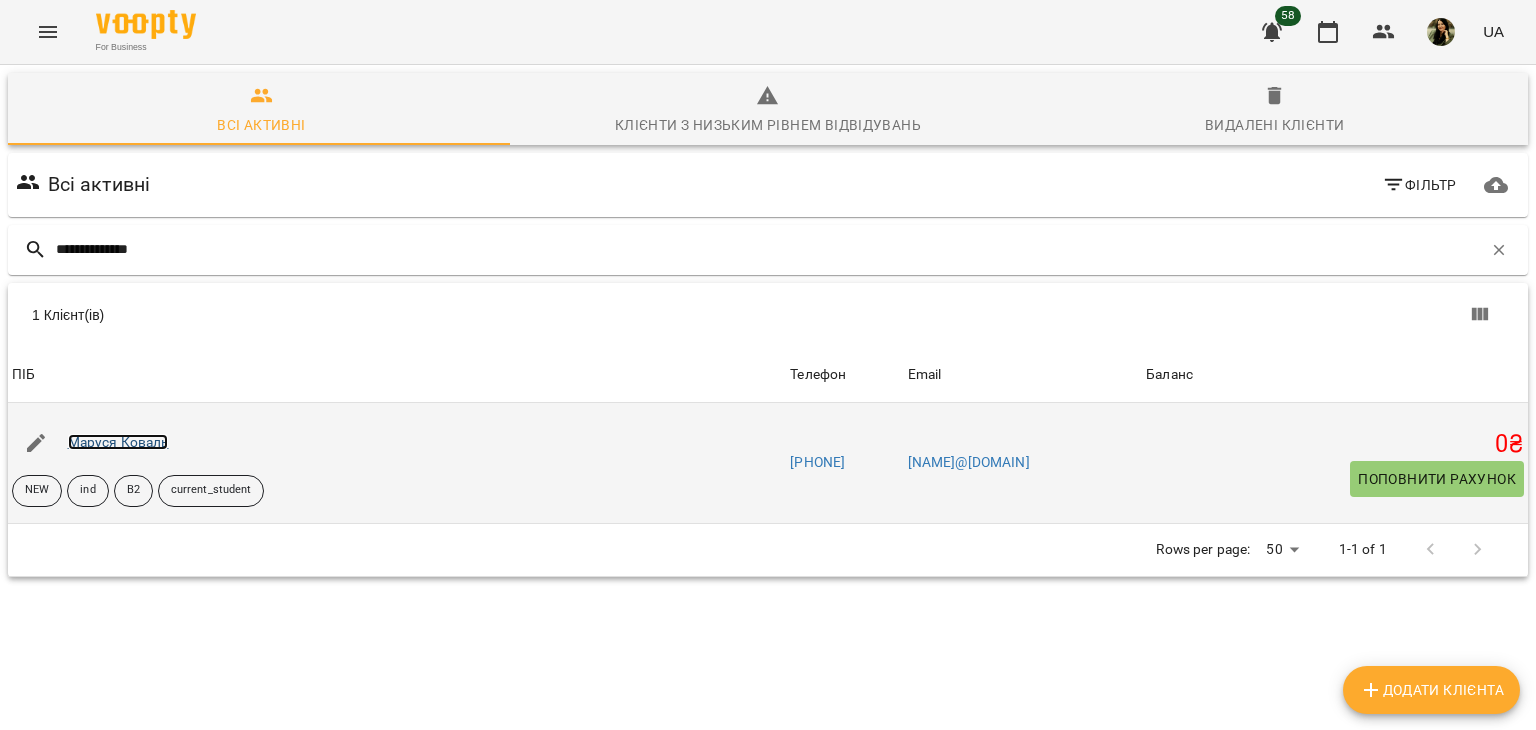 click on "Маруся Коваль" at bounding box center [118, 442] 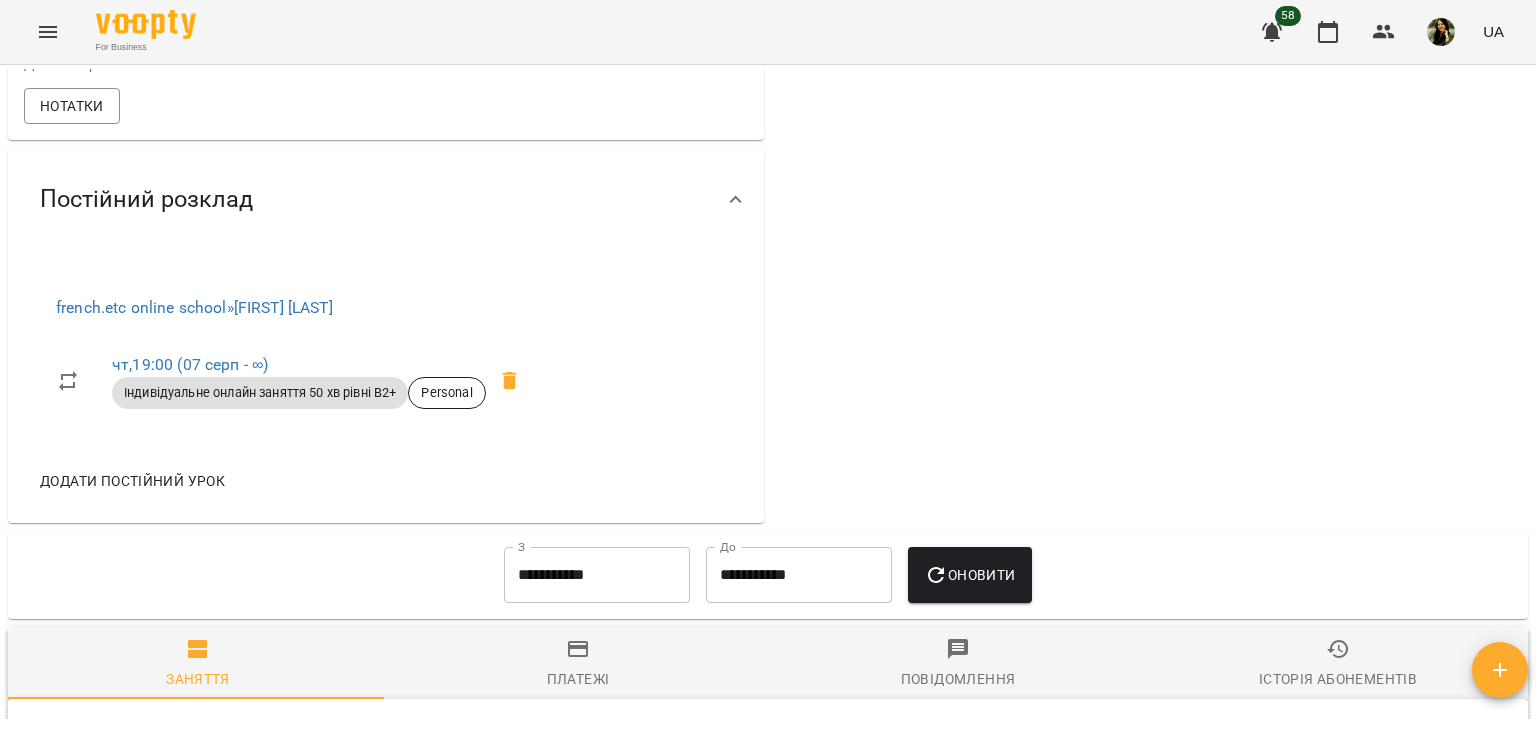 scroll, scrollTop: 1729, scrollLeft: 0, axis: vertical 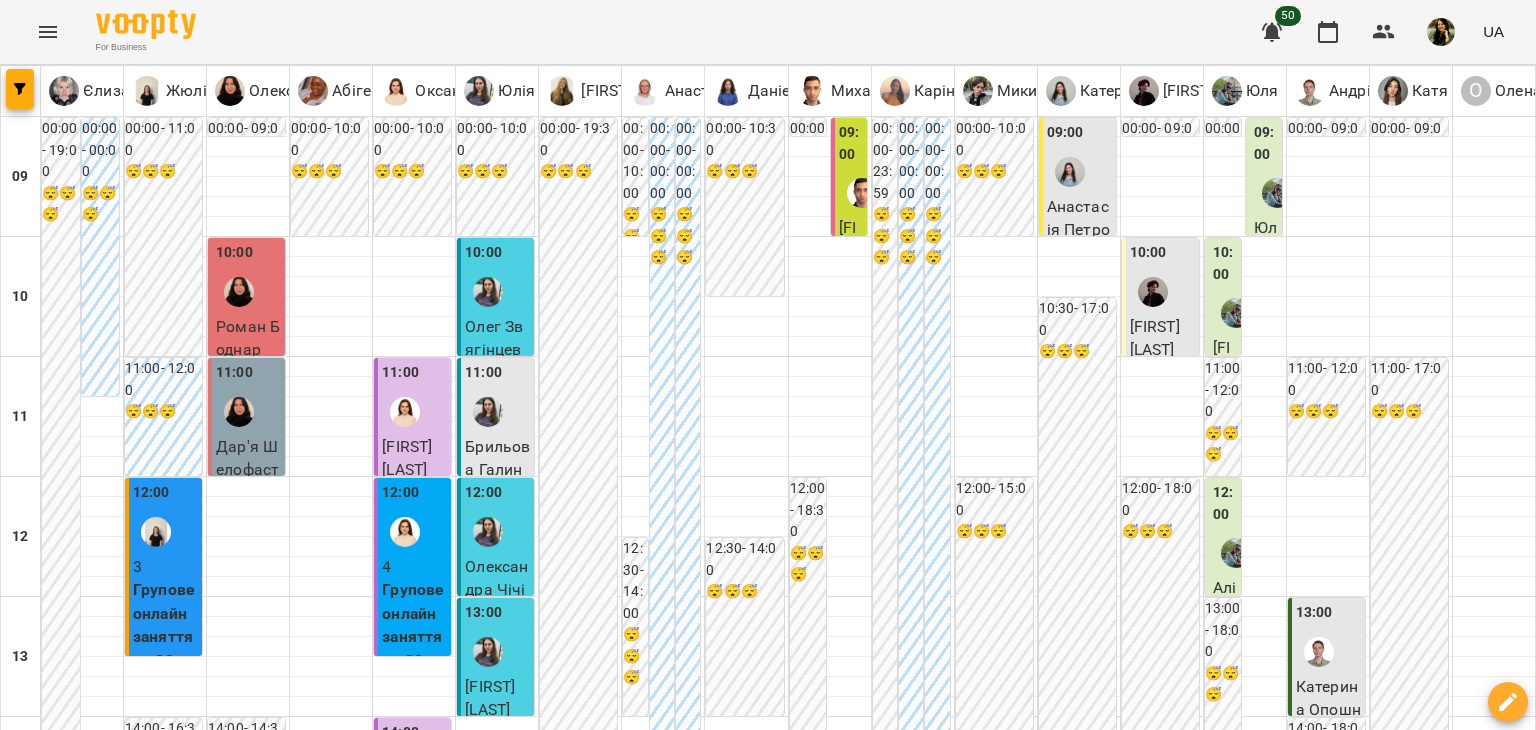 click on "Групове онлайн заняття по 80 хв рівні А1-В1" at bounding box center [229, 1628] 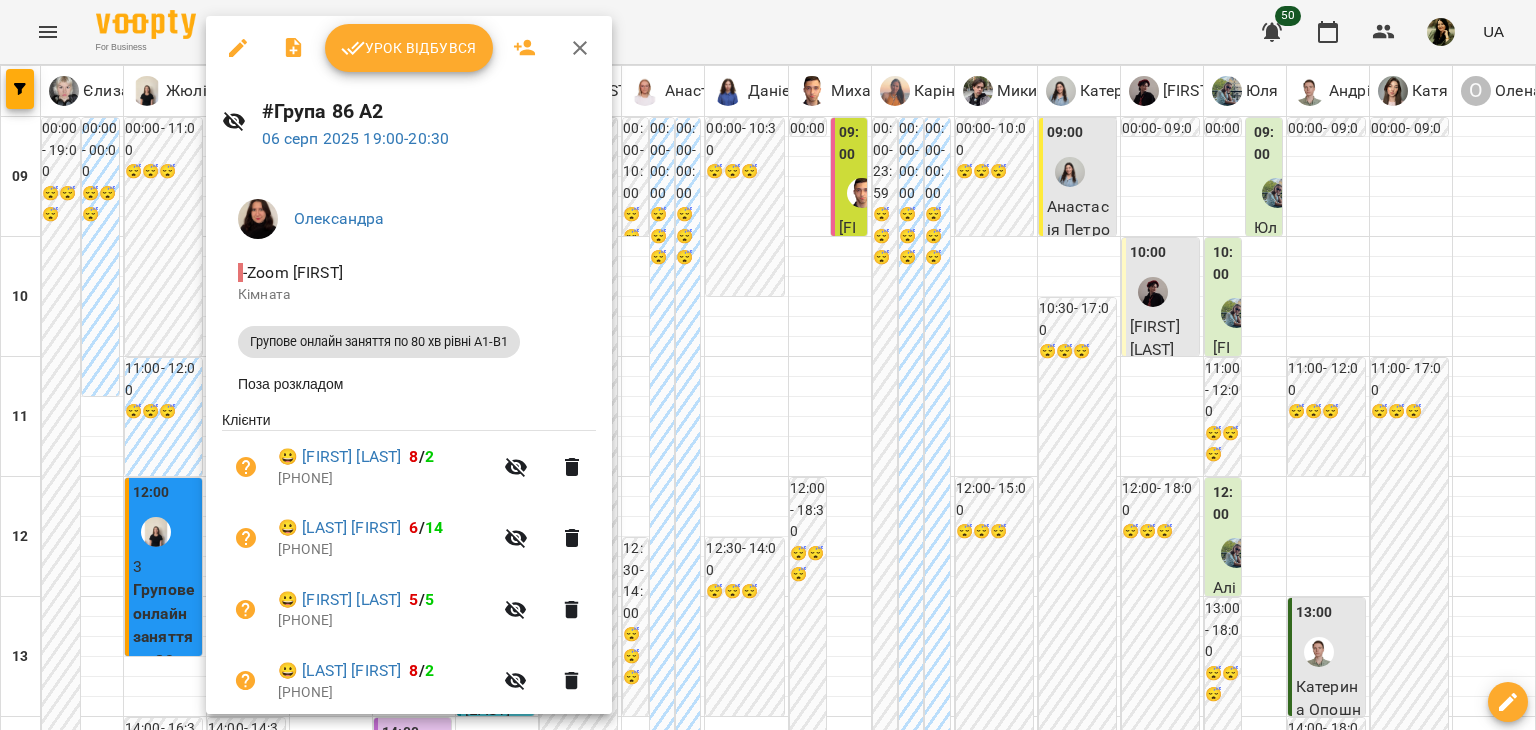 click at bounding box center [768, 365] 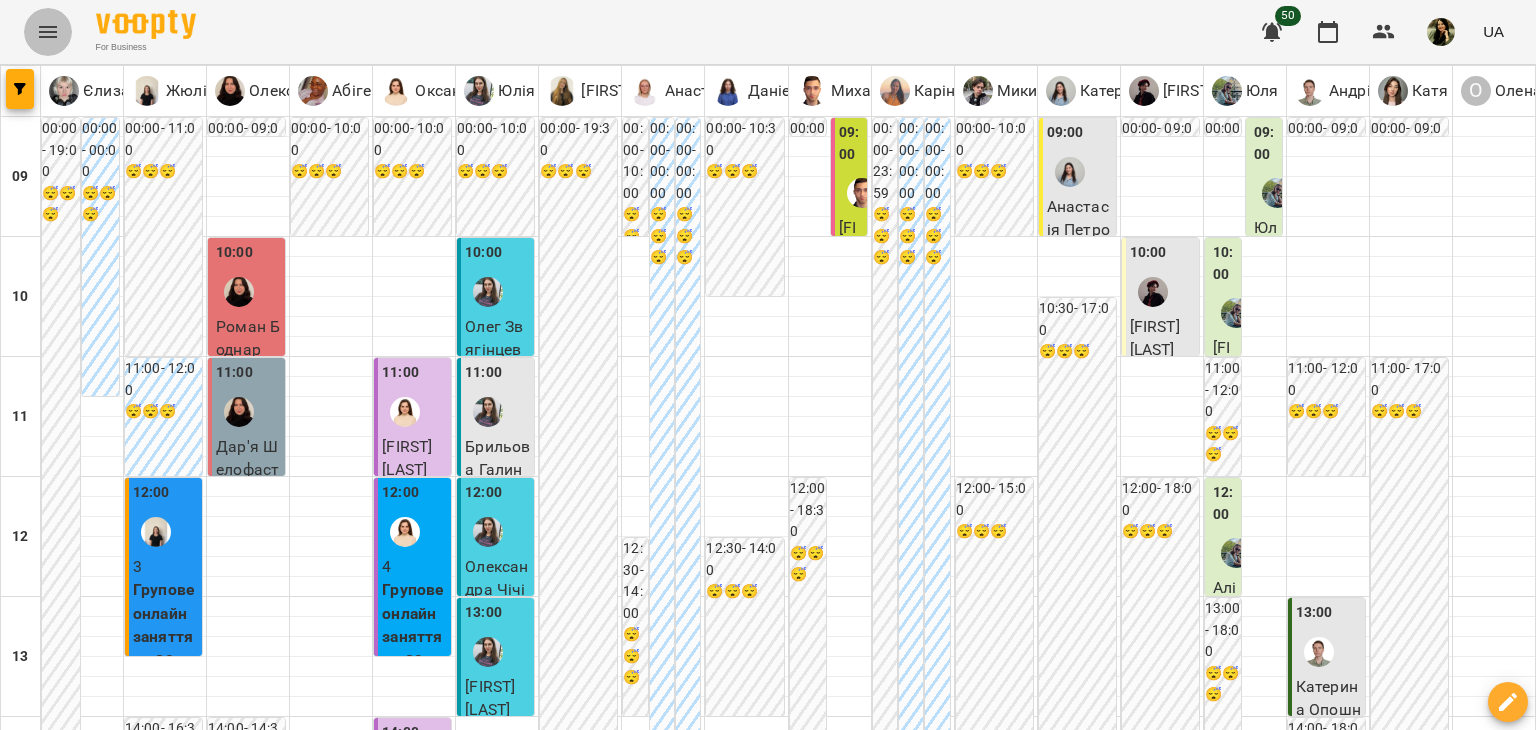 click 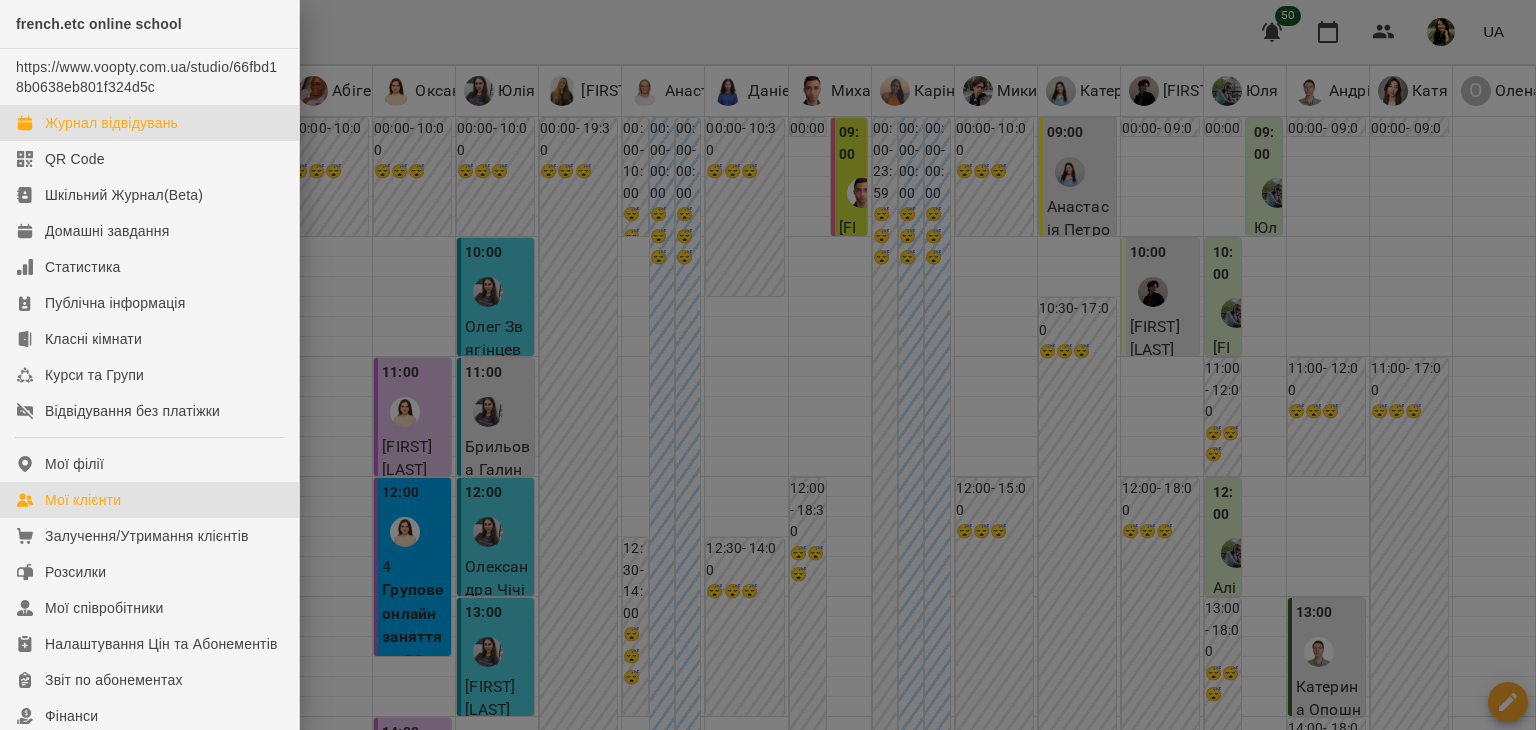 click on "Мої клієнти" at bounding box center (83, 500) 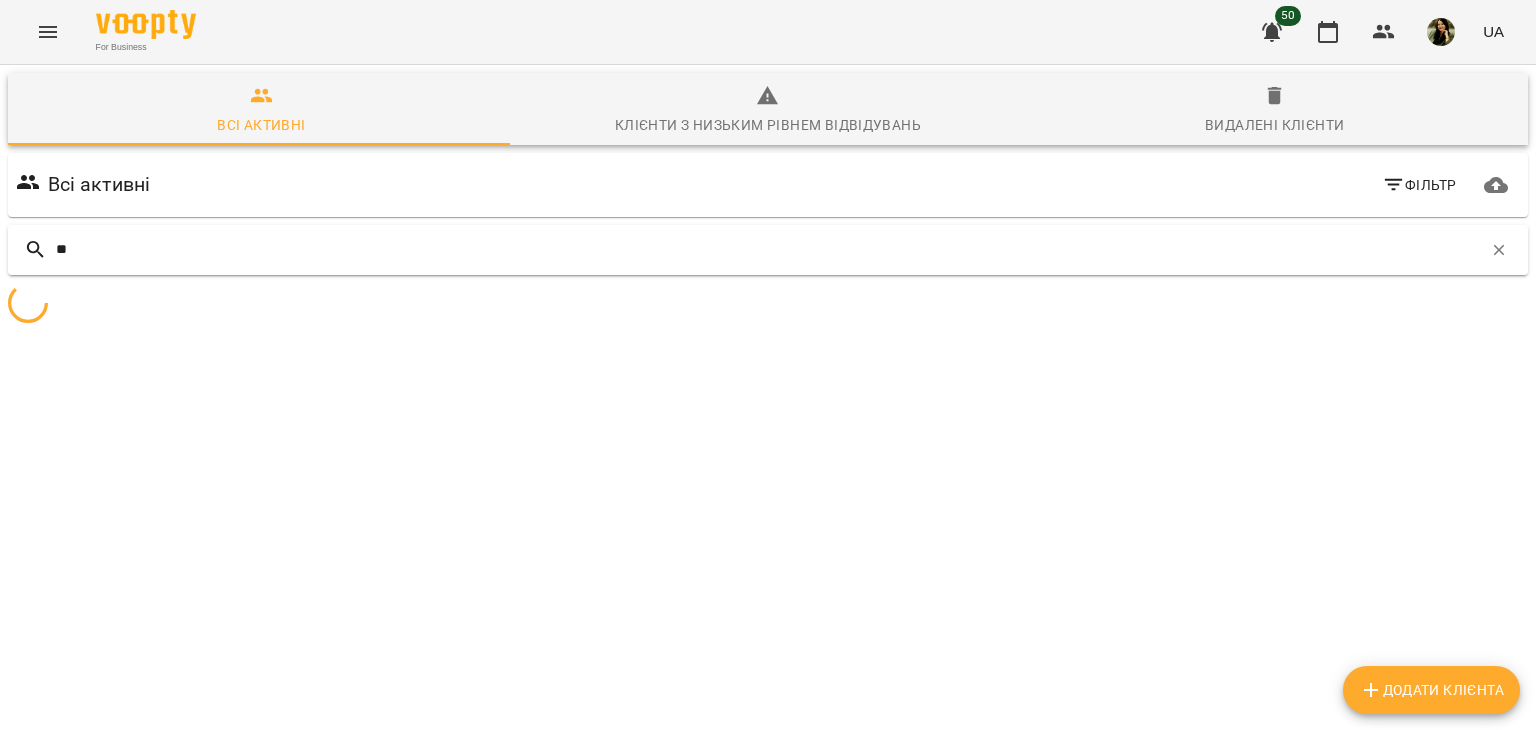 type on "*" 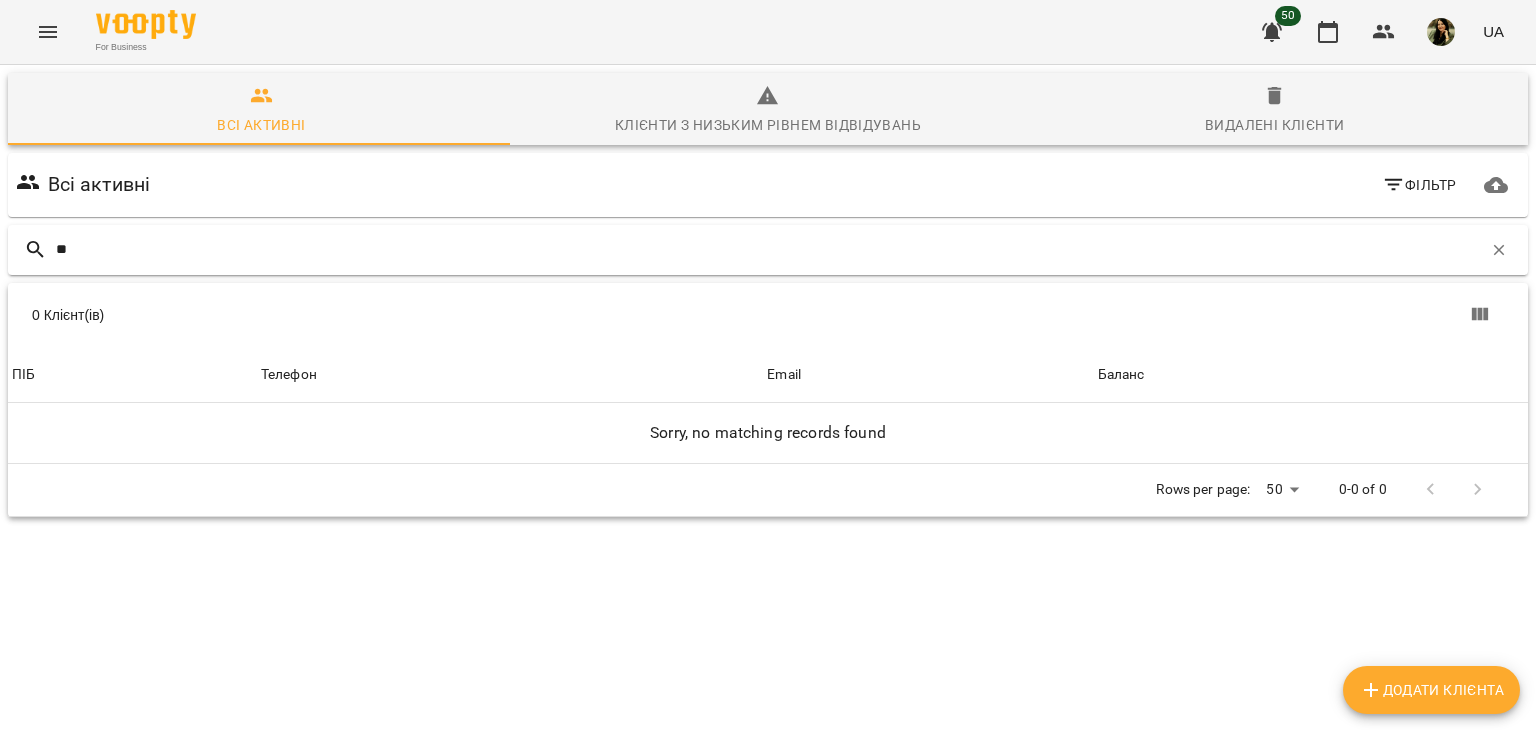 type on "*" 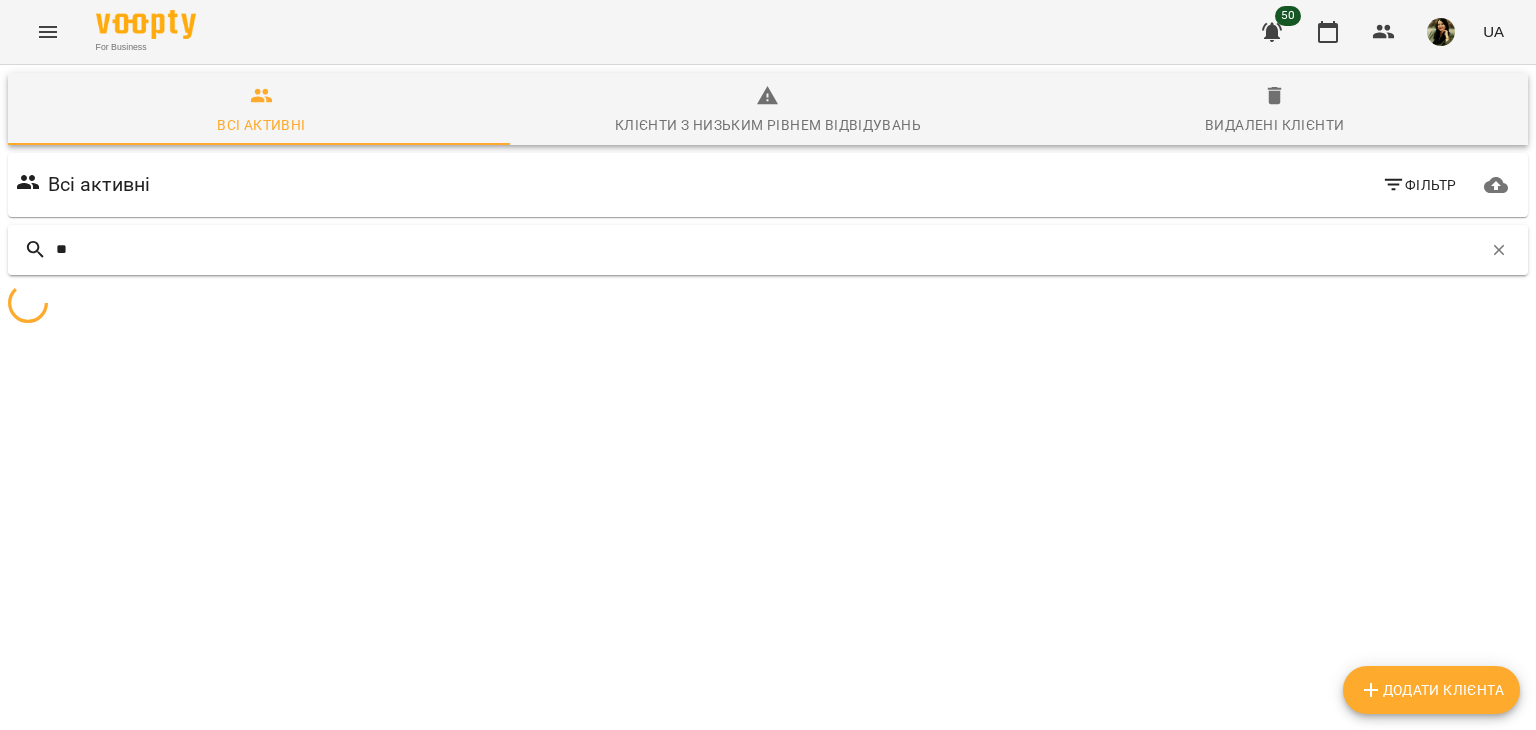 type on "*" 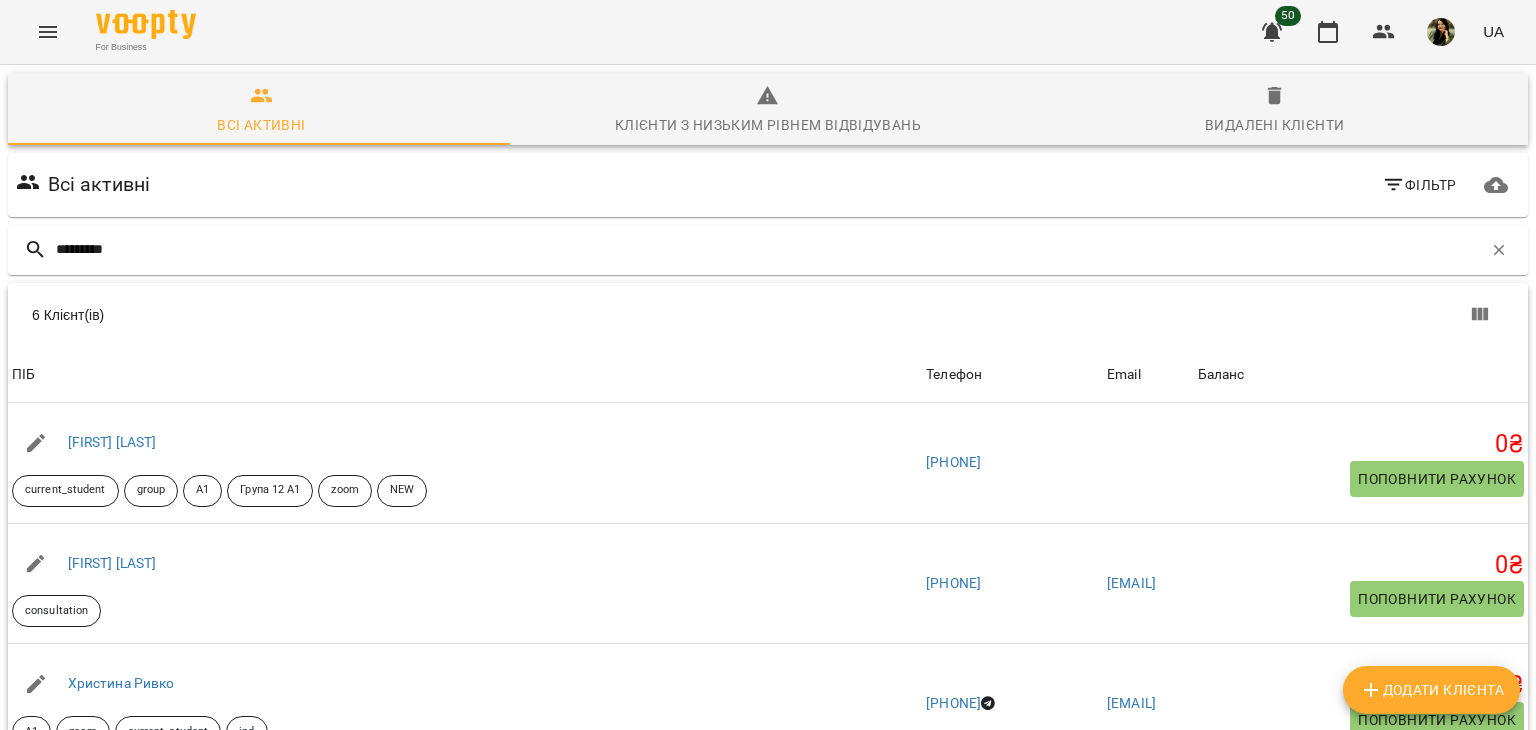 scroll, scrollTop: 0, scrollLeft: 0, axis: both 